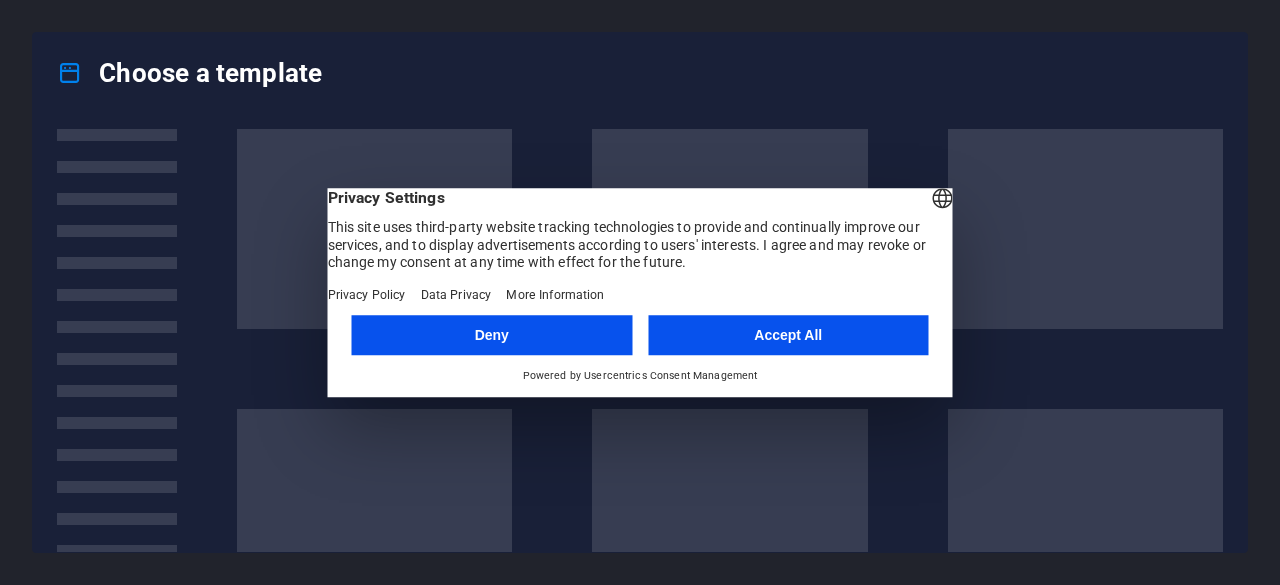 scroll, scrollTop: 0, scrollLeft: 0, axis: both 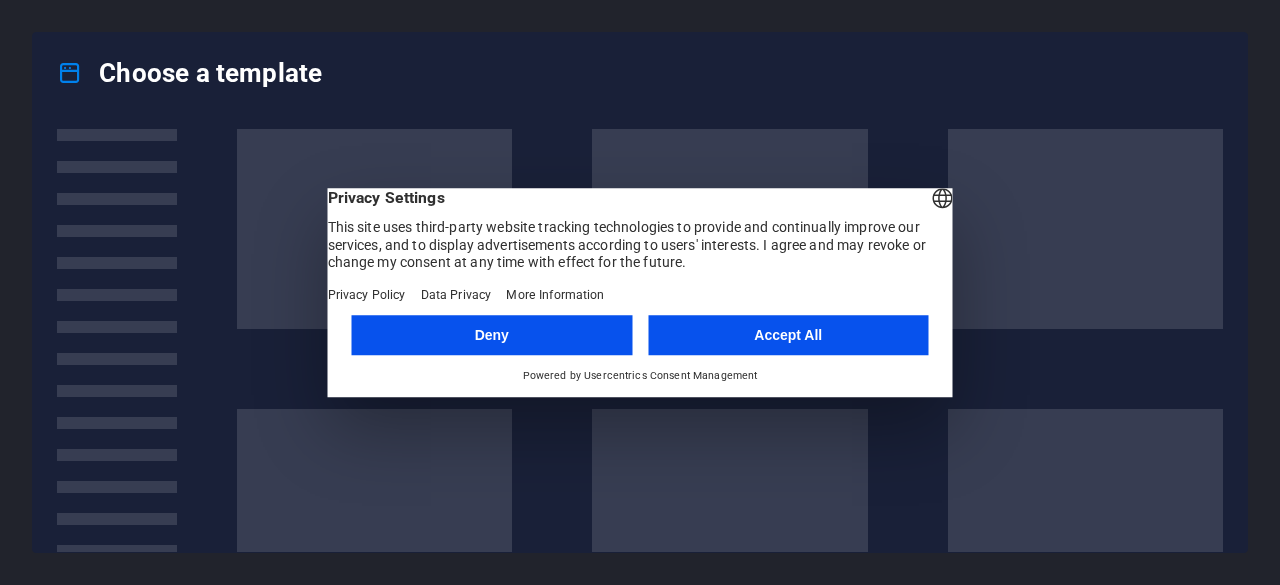 click on "Accept All" at bounding box center [788, 335] 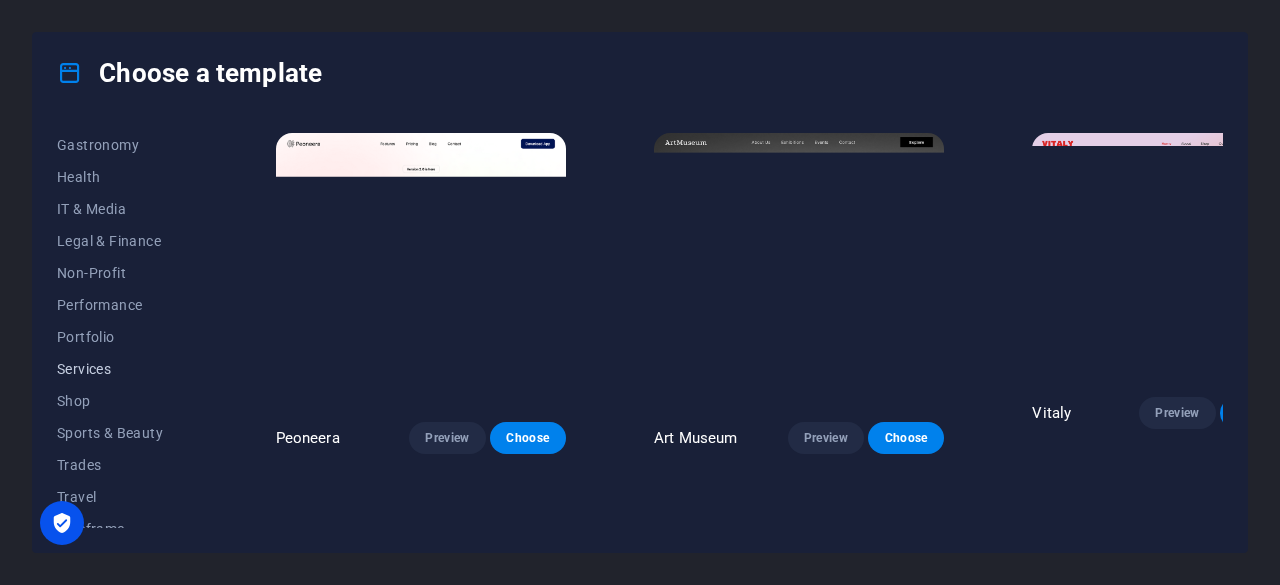 scroll, scrollTop: 432, scrollLeft: 0, axis: vertical 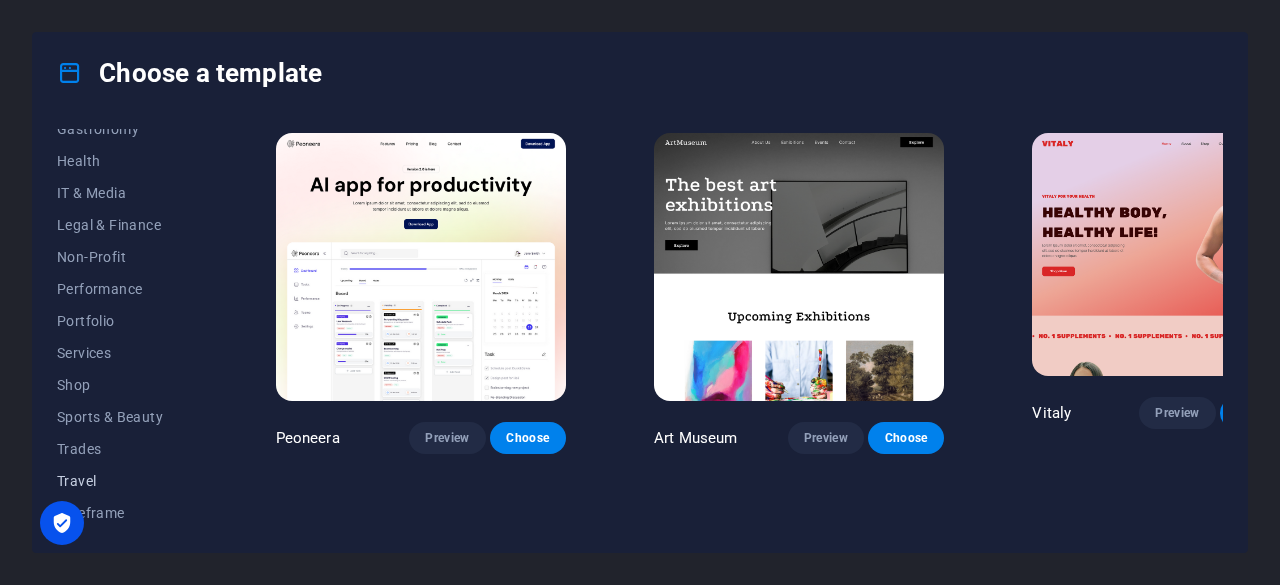 click on "Travel" at bounding box center [122, 481] 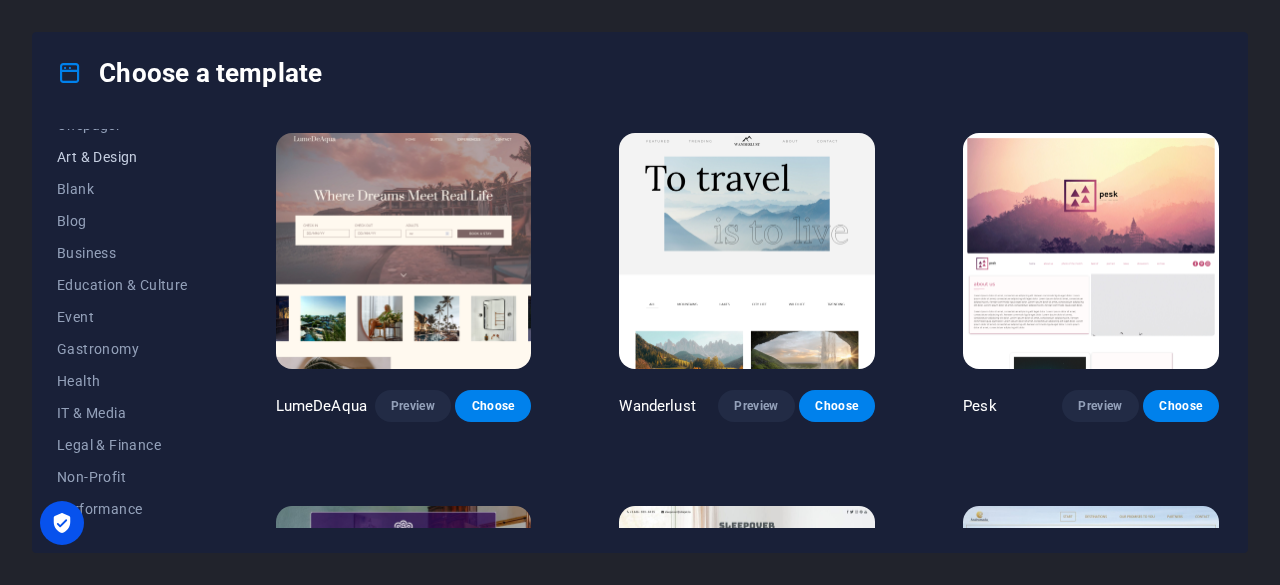 scroll, scrollTop: 0, scrollLeft: 0, axis: both 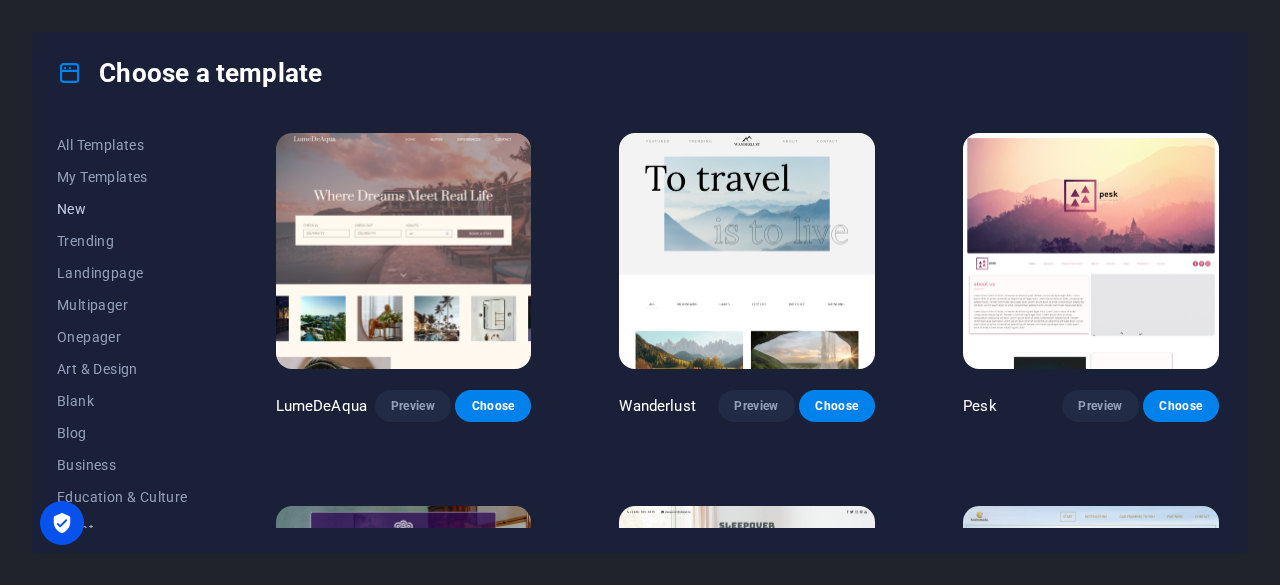 click on "New" at bounding box center (122, 209) 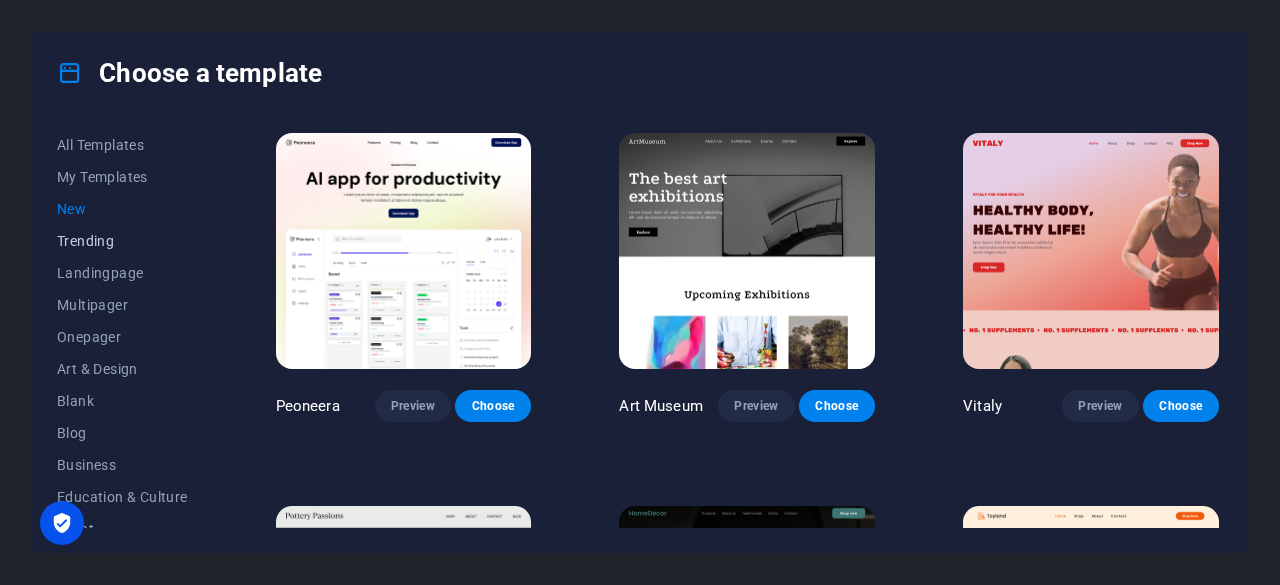 click on "Trending" at bounding box center (122, 241) 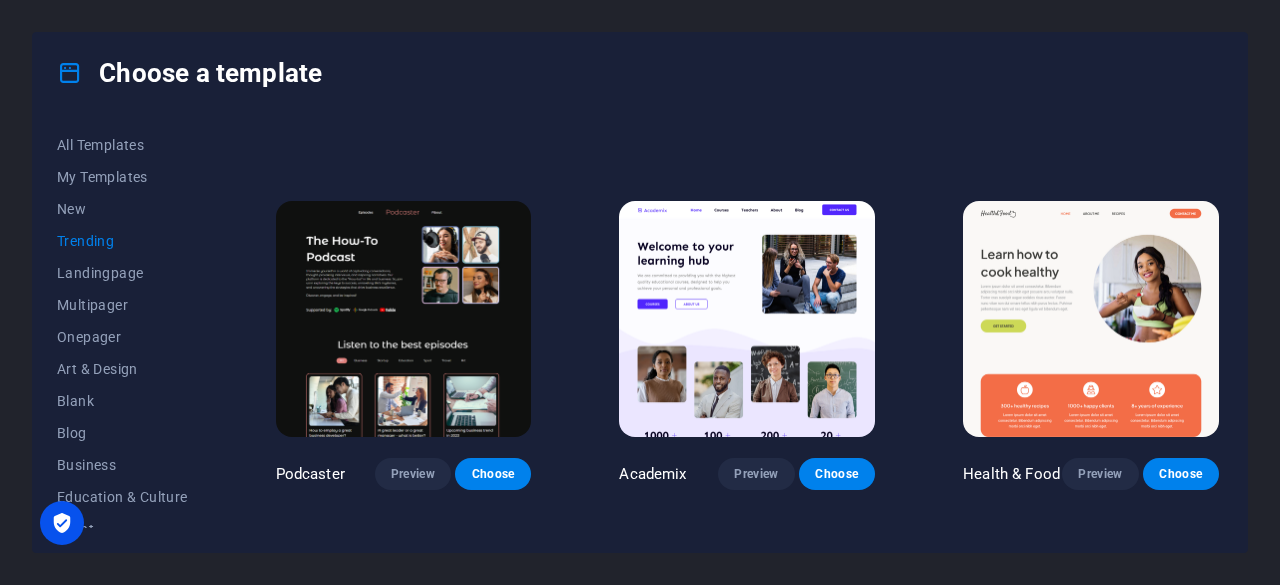scroll, scrollTop: 700, scrollLeft: 0, axis: vertical 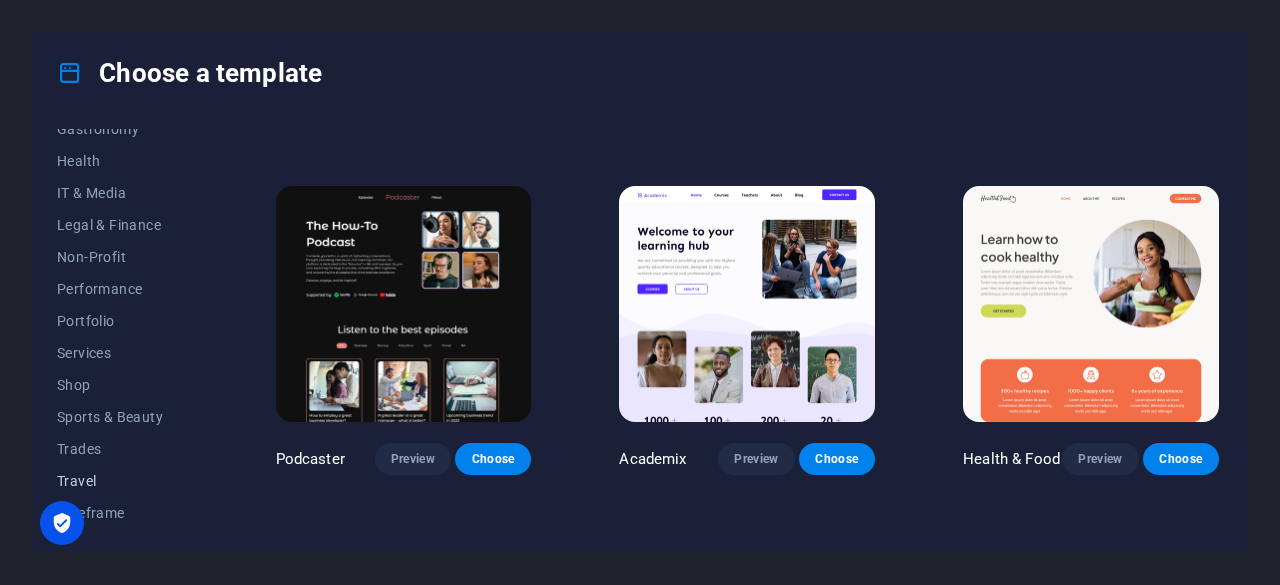 click on "Travel" at bounding box center [122, 481] 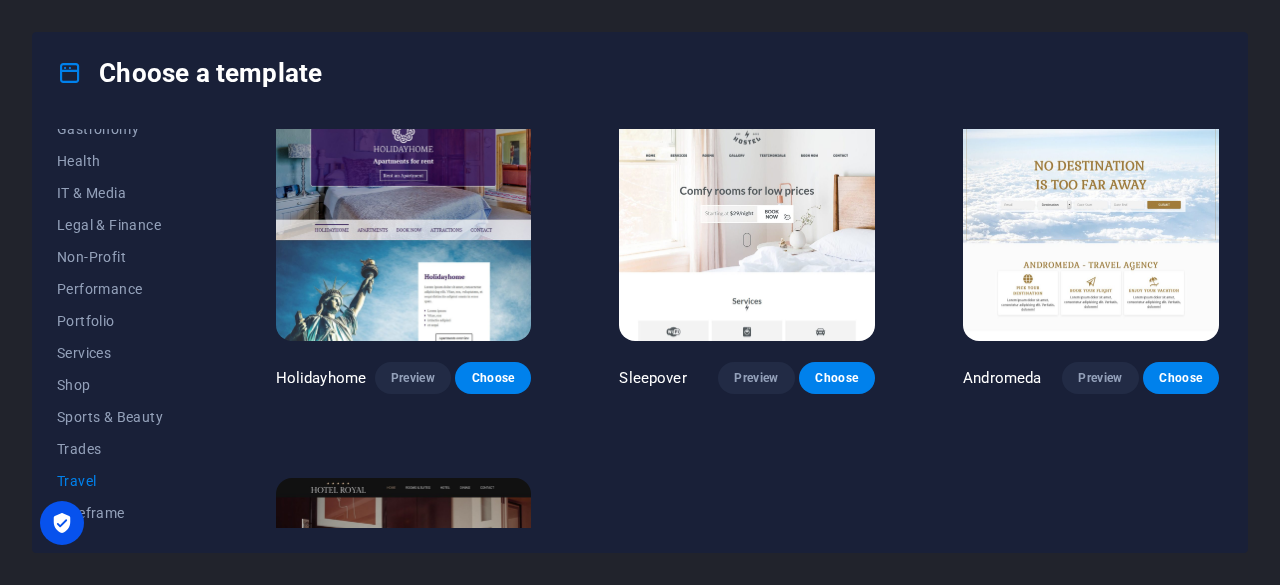 scroll, scrollTop: 630, scrollLeft: 0, axis: vertical 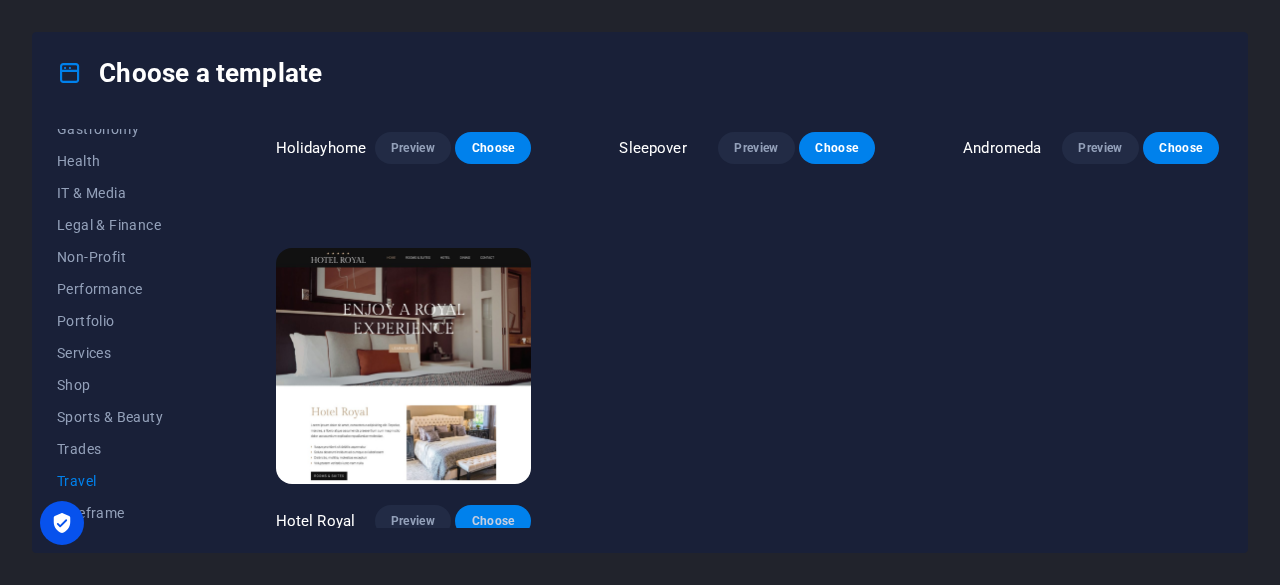click on "Choose" at bounding box center (493, 521) 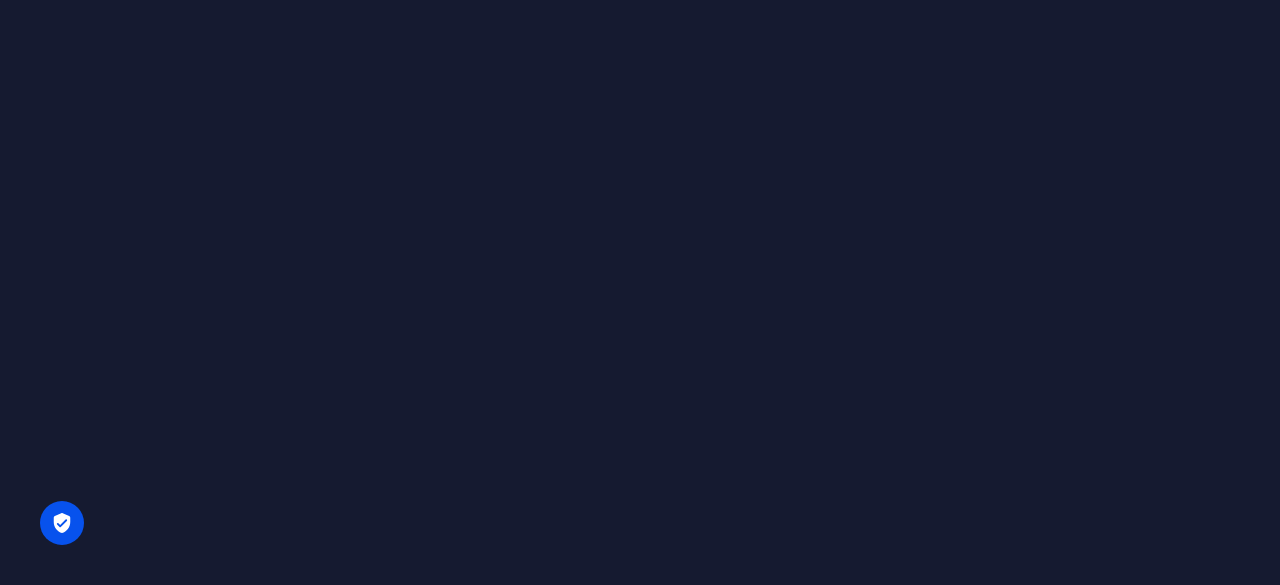 scroll, scrollTop: 0, scrollLeft: 0, axis: both 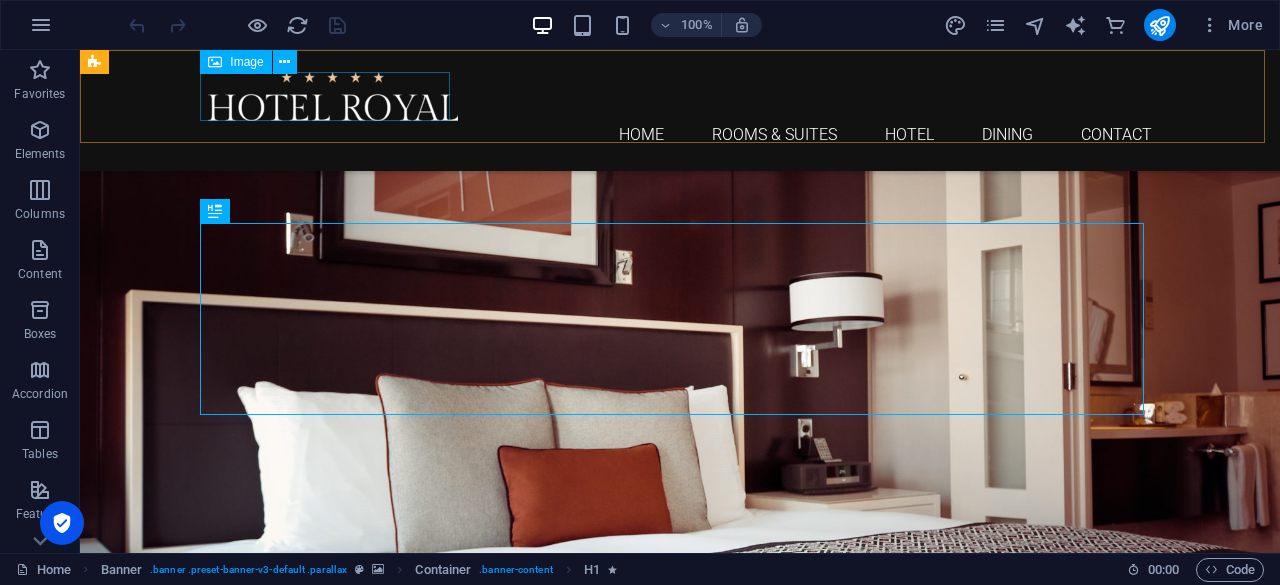 click at bounding box center [680, 96] 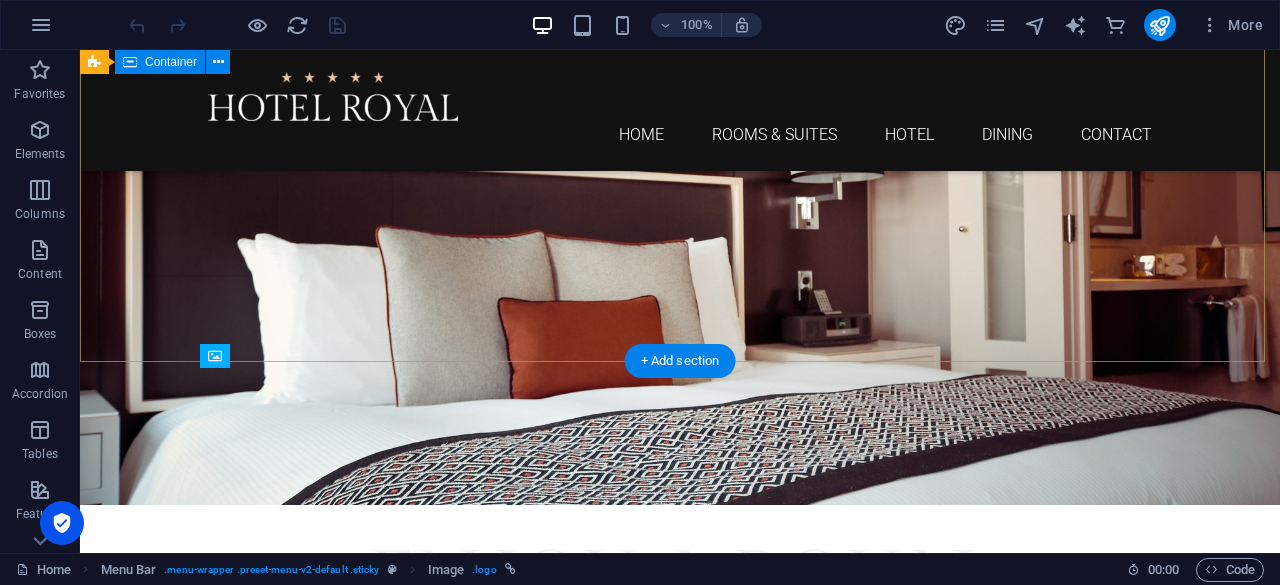 scroll, scrollTop: 0, scrollLeft: 0, axis: both 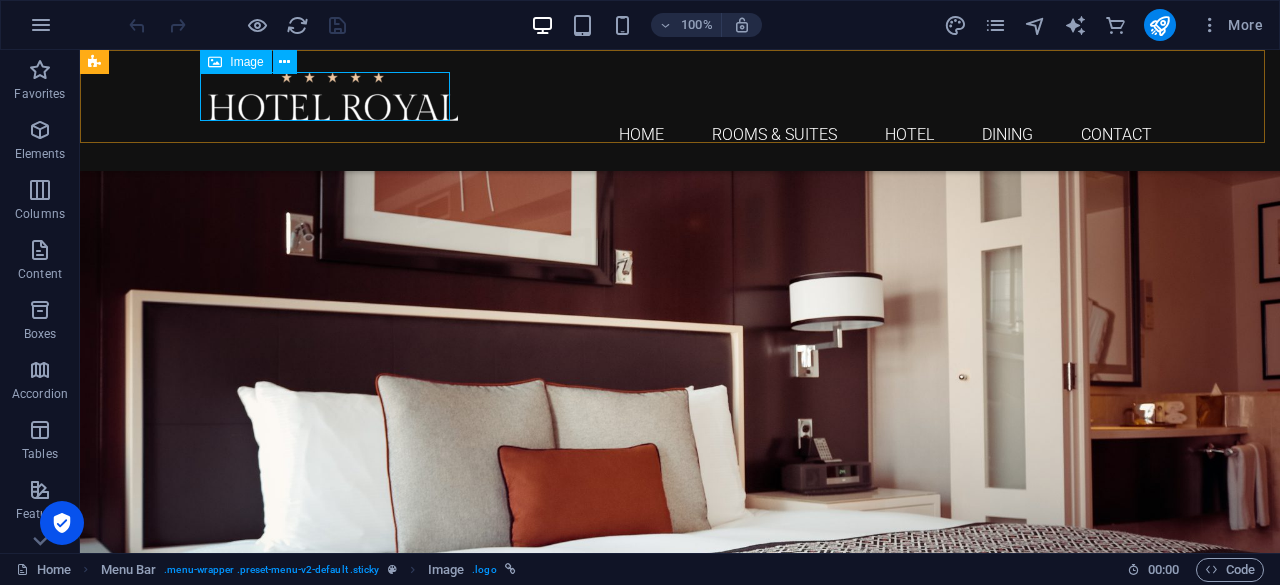 click at bounding box center [680, 96] 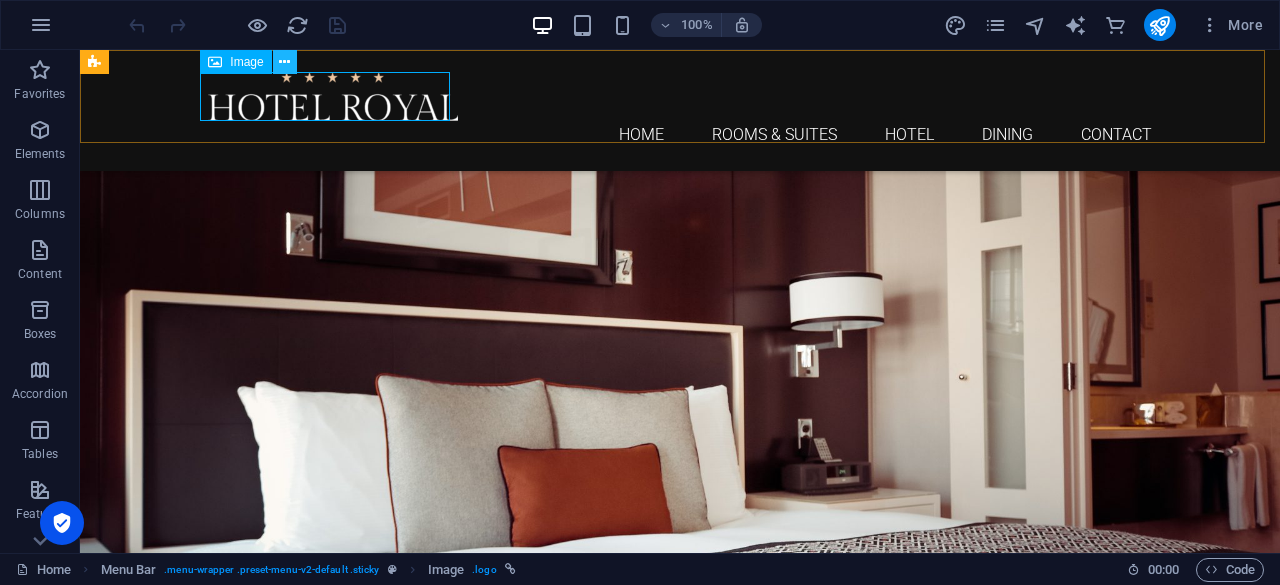 click at bounding box center (284, 62) 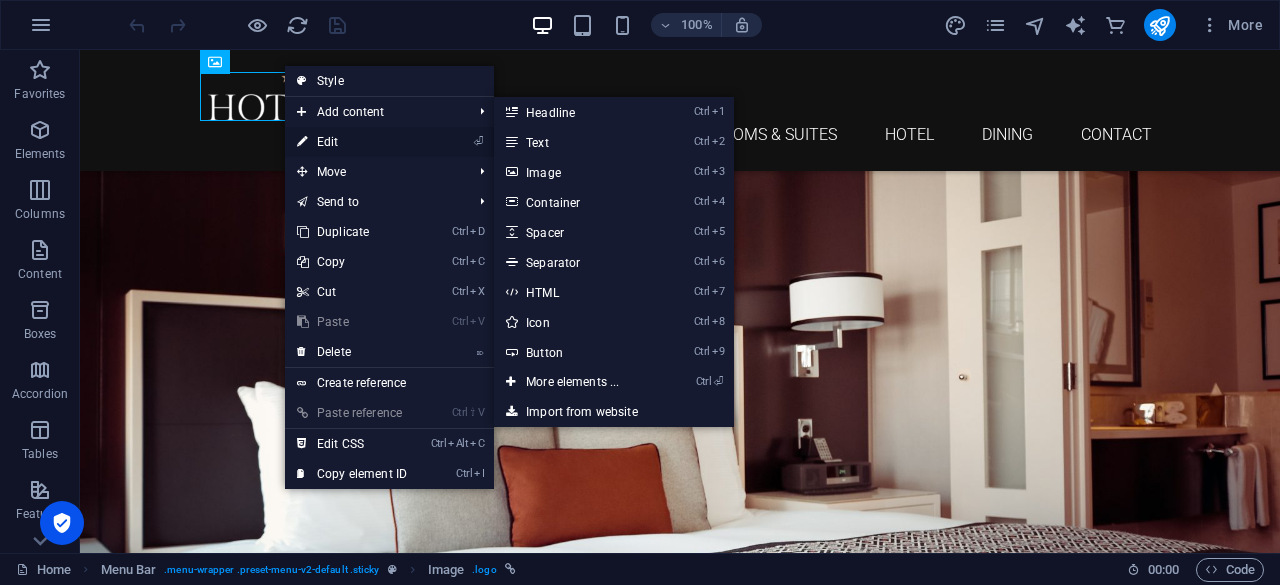 click on "⏎  Edit" at bounding box center [352, 142] 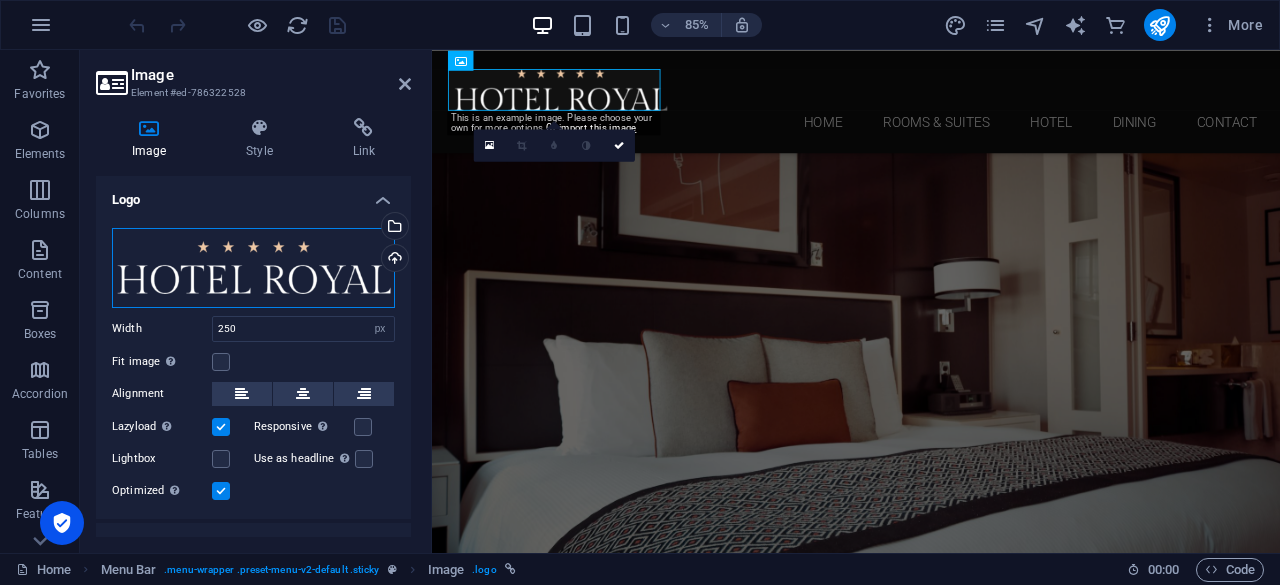 click on "Drag files here, click to choose files or select files from Files or our free stock photos & videos" at bounding box center [253, 268] 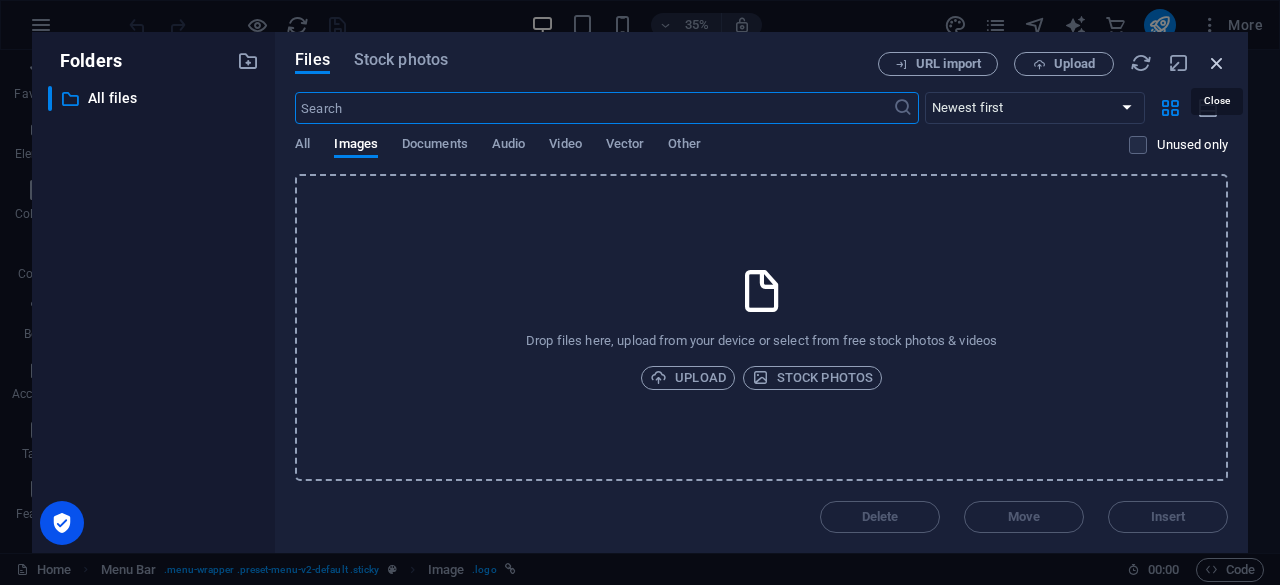 drag, startPoint x: 935, startPoint y: 9, endPoint x: 1227, endPoint y: 57, distance: 295.9189 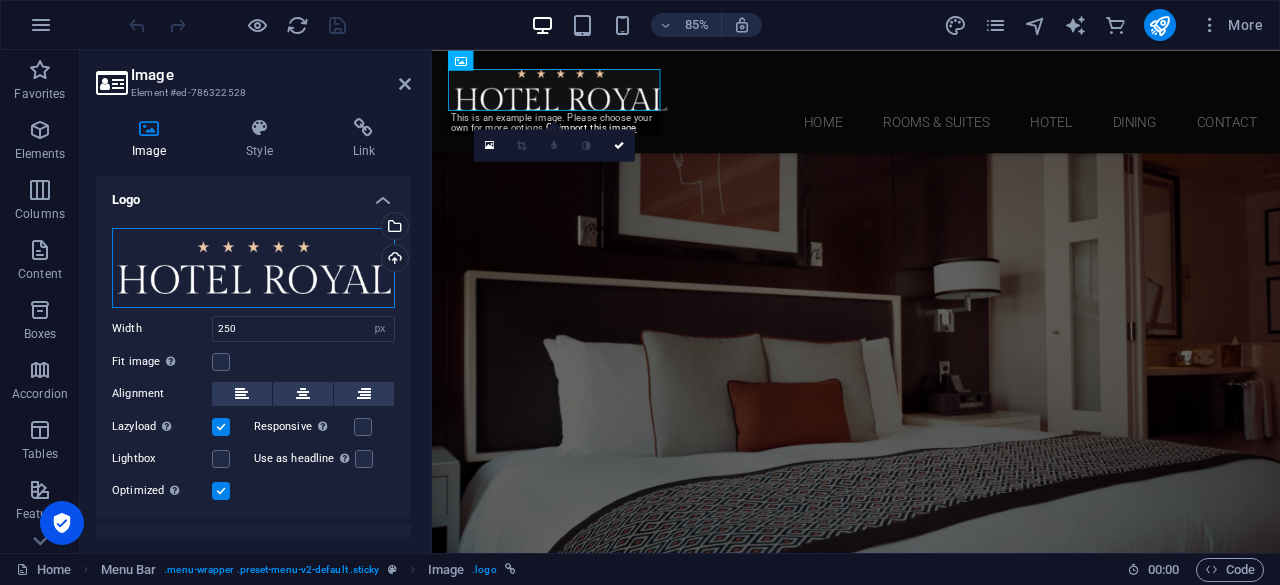 click on "Drag files here, click to choose files or select files from Files or our free stock photos & videos" at bounding box center (253, 268) 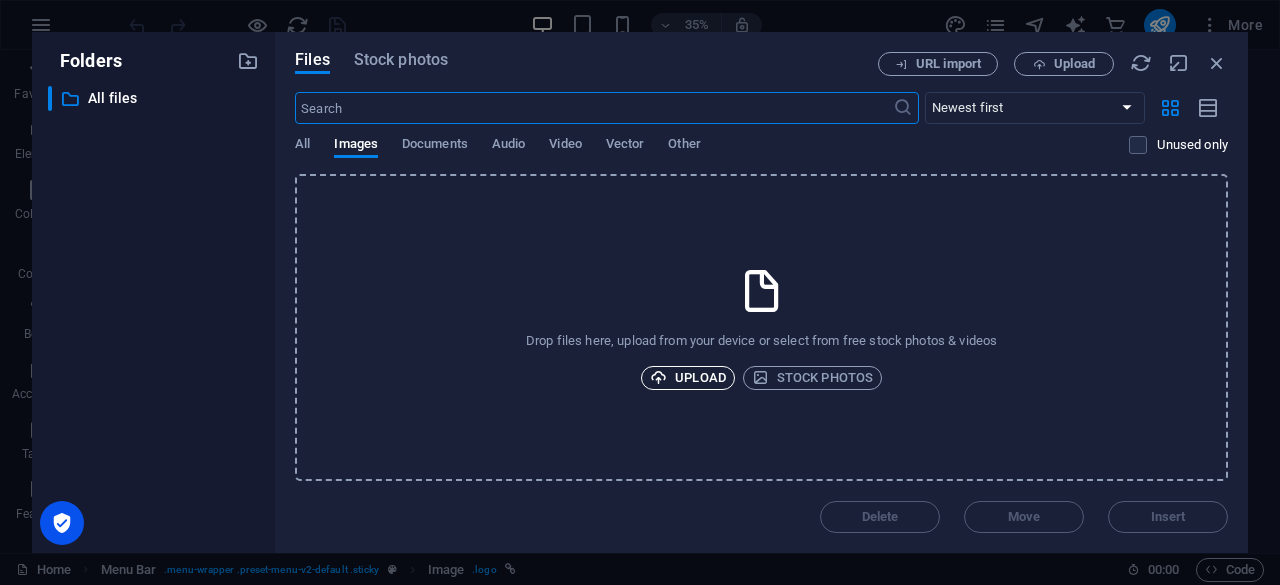 click on "Upload" at bounding box center (688, 378) 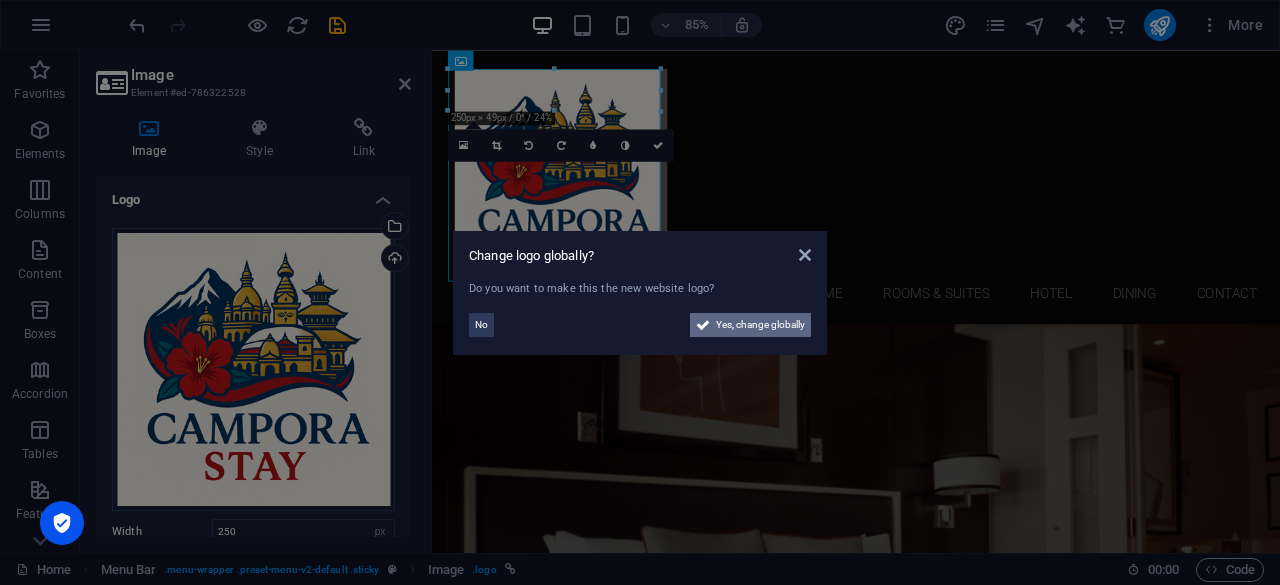click on "Yes, change globally" at bounding box center (760, 325) 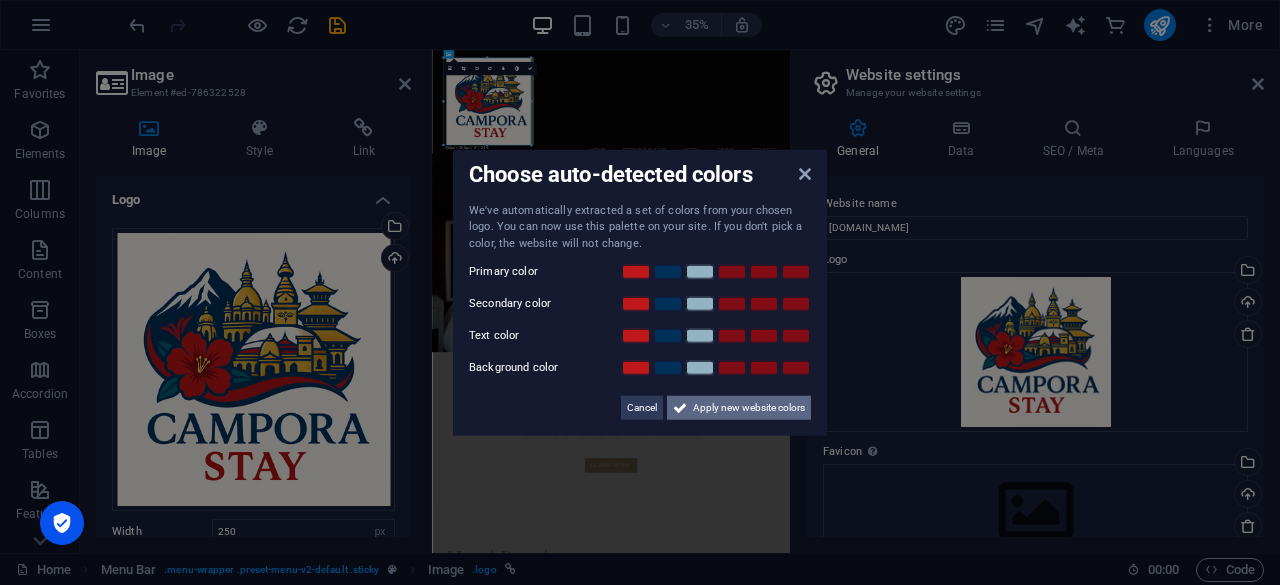 click on "Apply new website colors" at bounding box center [749, 408] 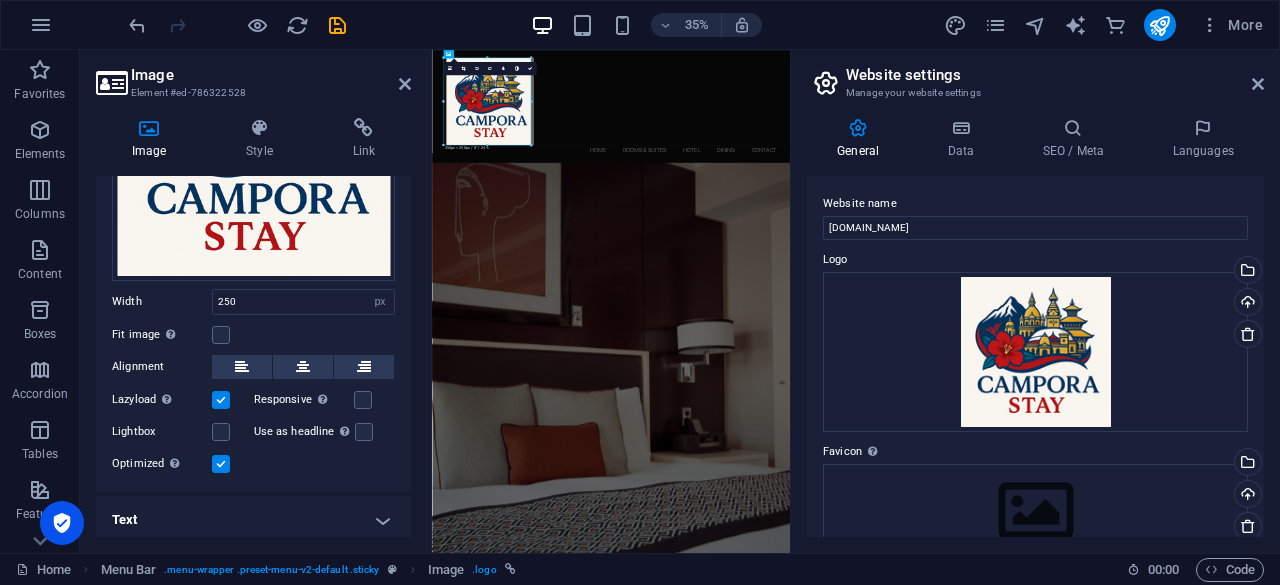 scroll, scrollTop: 232, scrollLeft: 0, axis: vertical 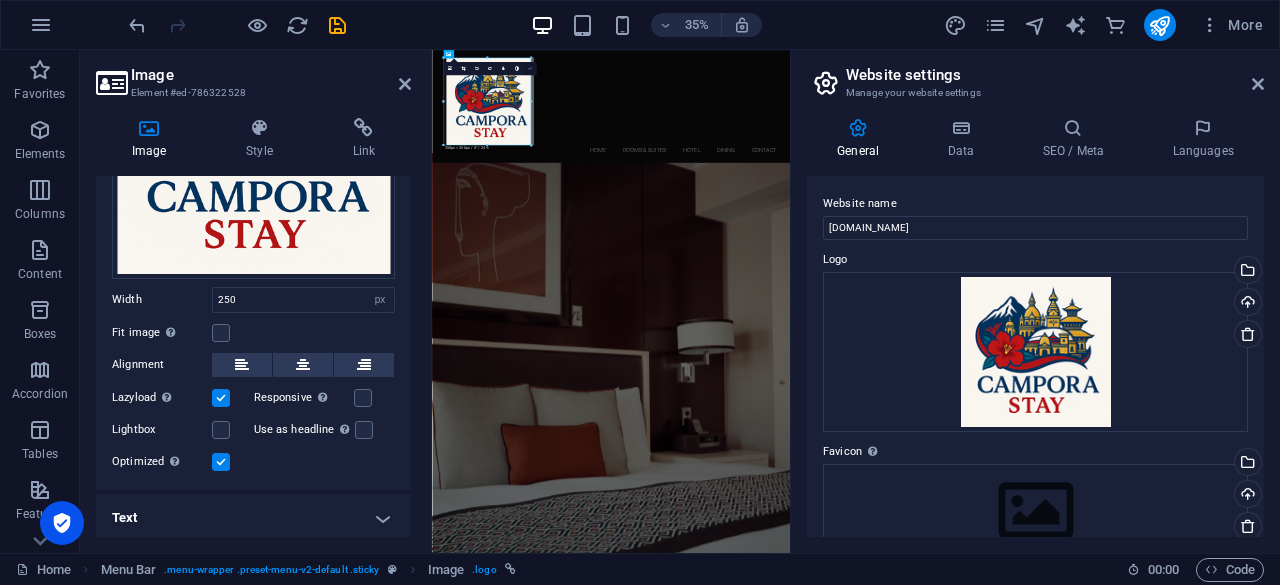 click at bounding box center [529, 69] 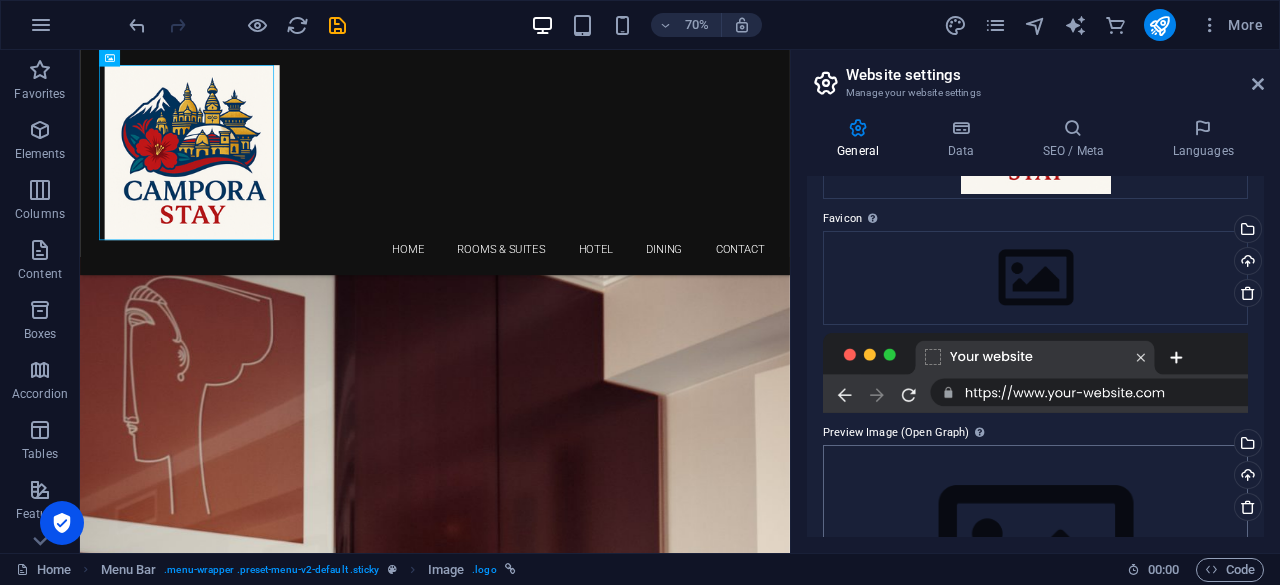 scroll, scrollTop: 386, scrollLeft: 0, axis: vertical 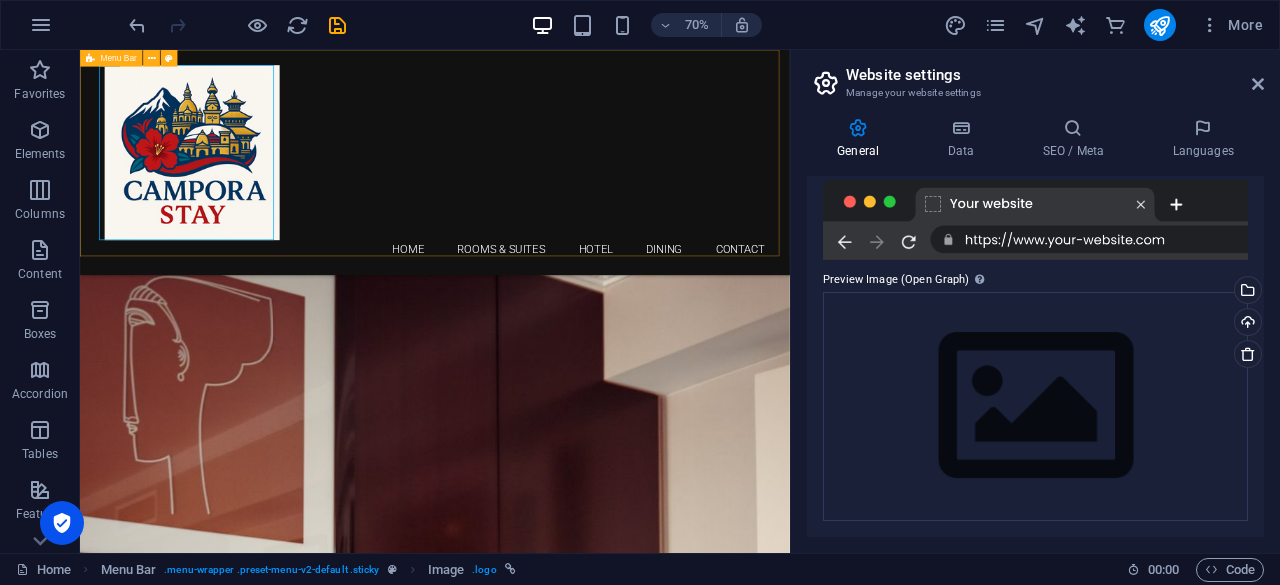 click on "Home Rooms & Suites Hotel Dining Contact" at bounding box center (587, 211) 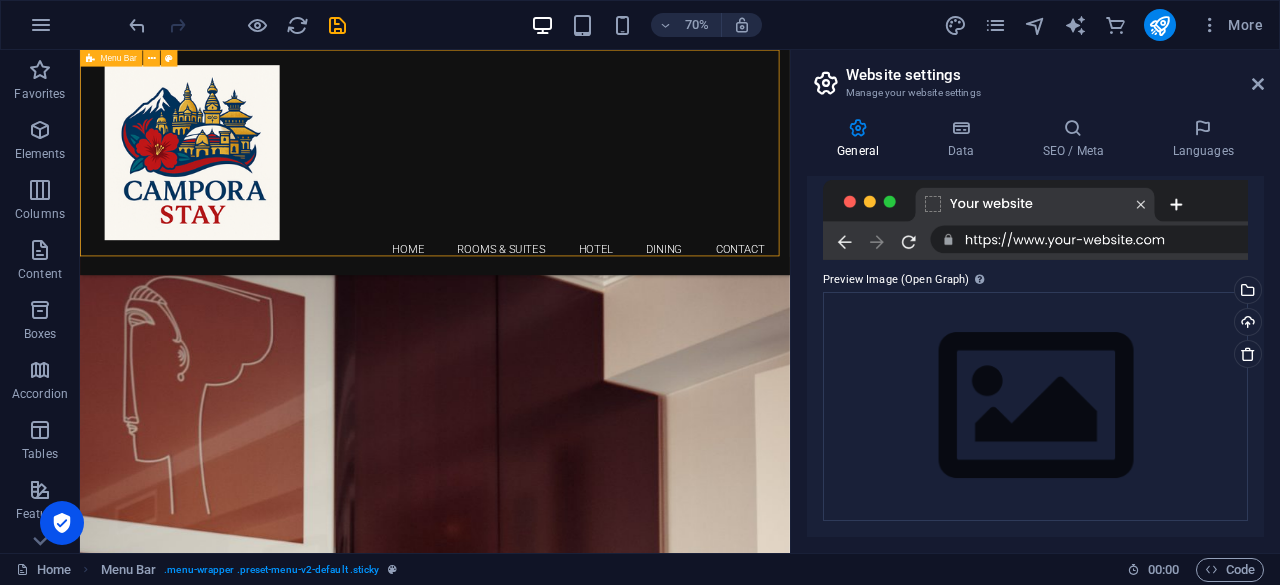click on "Home Rooms & Suites Hotel Dining Contact" at bounding box center (587, 335) 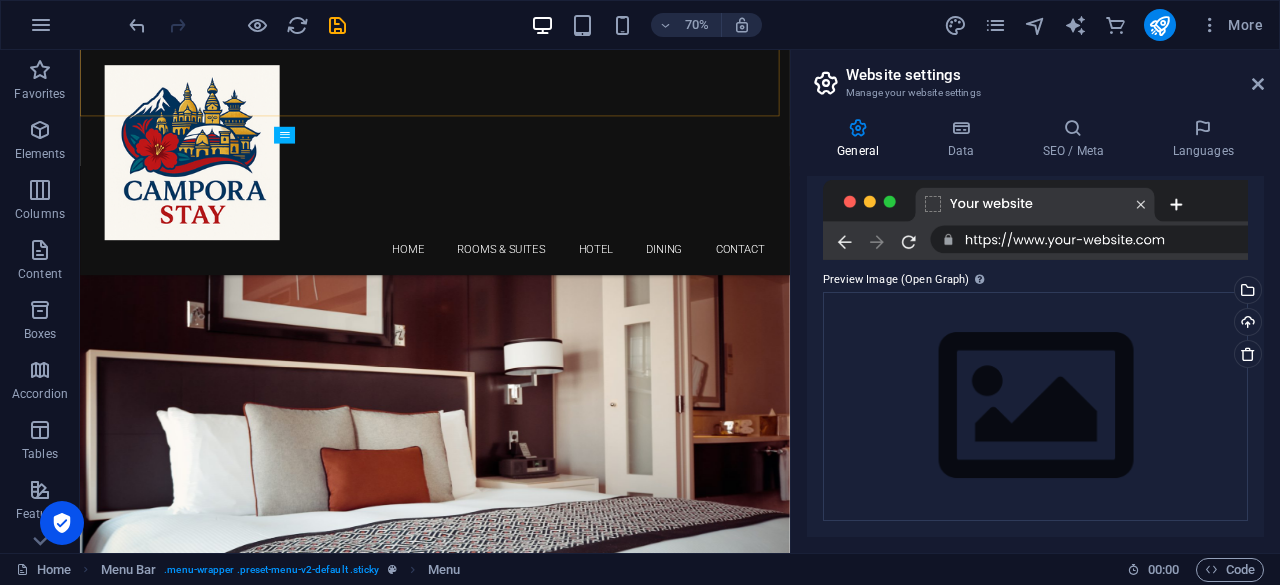 scroll, scrollTop: 100, scrollLeft: 0, axis: vertical 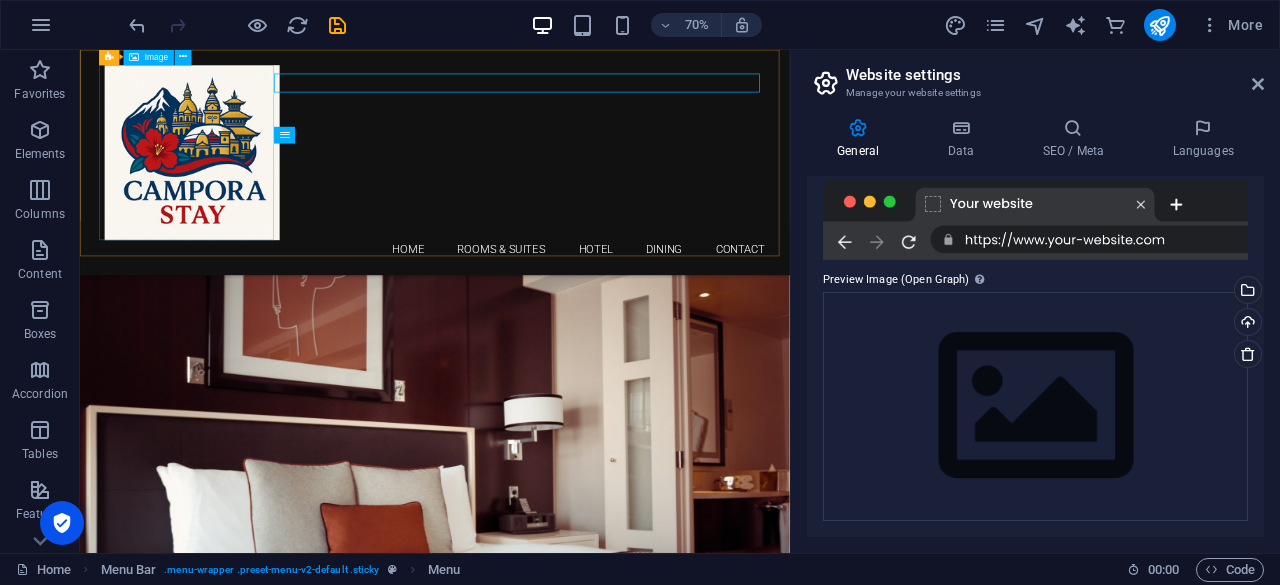 click at bounding box center [587, 197] 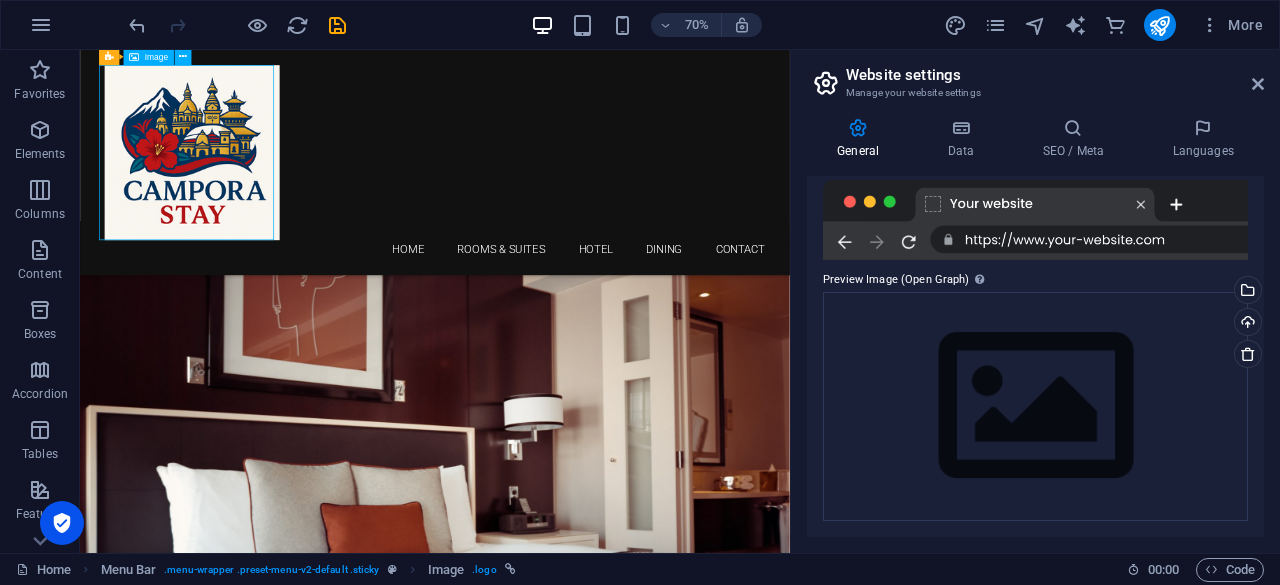 click at bounding box center (587, 197) 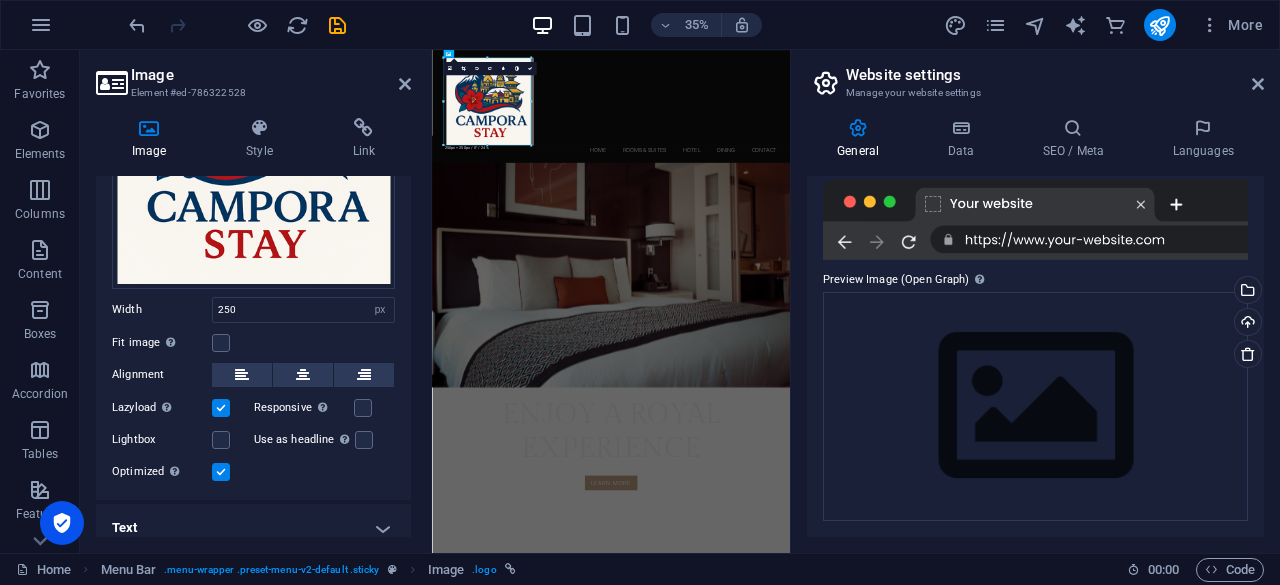 scroll, scrollTop: 232, scrollLeft: 0, axis: vertical 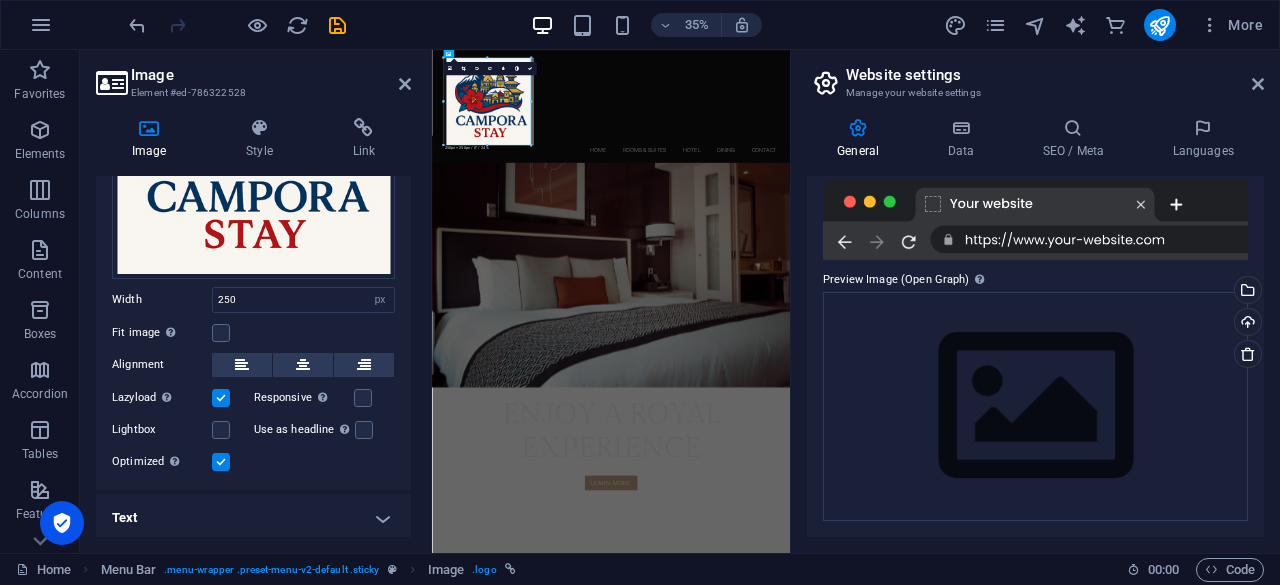 click on "Text" at bounding box center [253, 518] 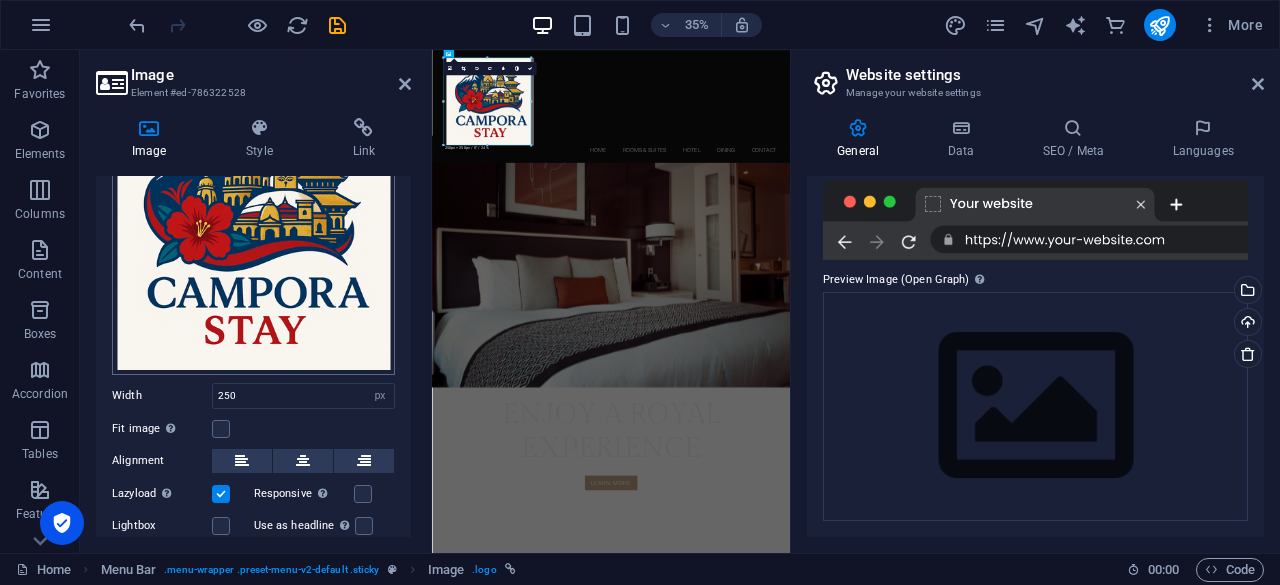 scroll, scrollTop: 0, scrollLeft: 0, axis: both 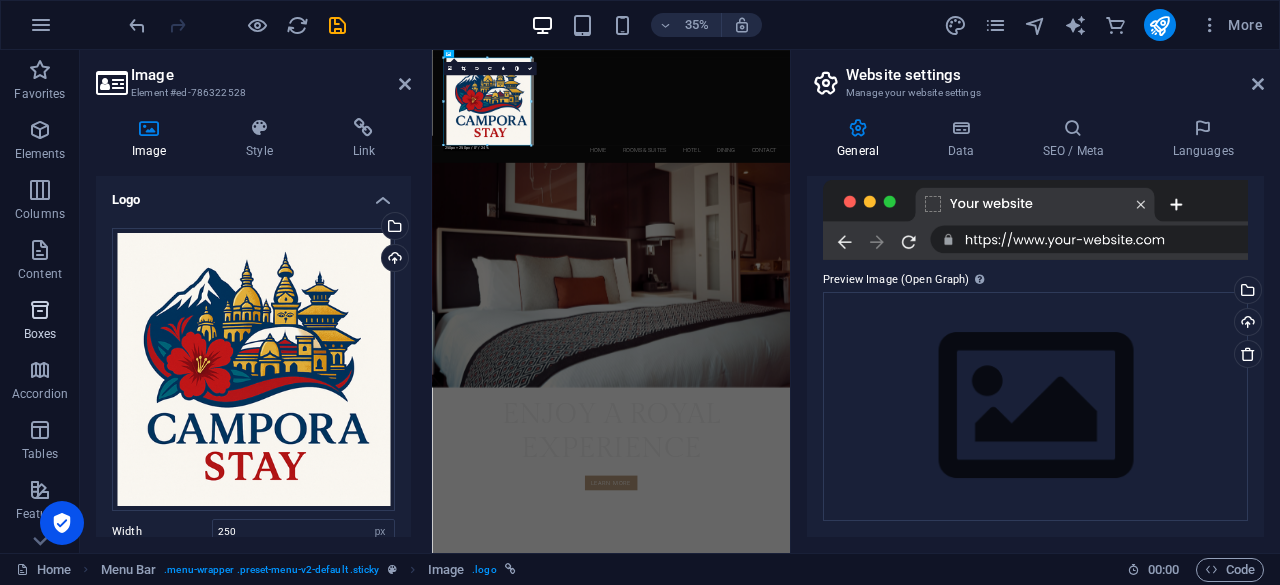 click at bounding box center (40, 310) 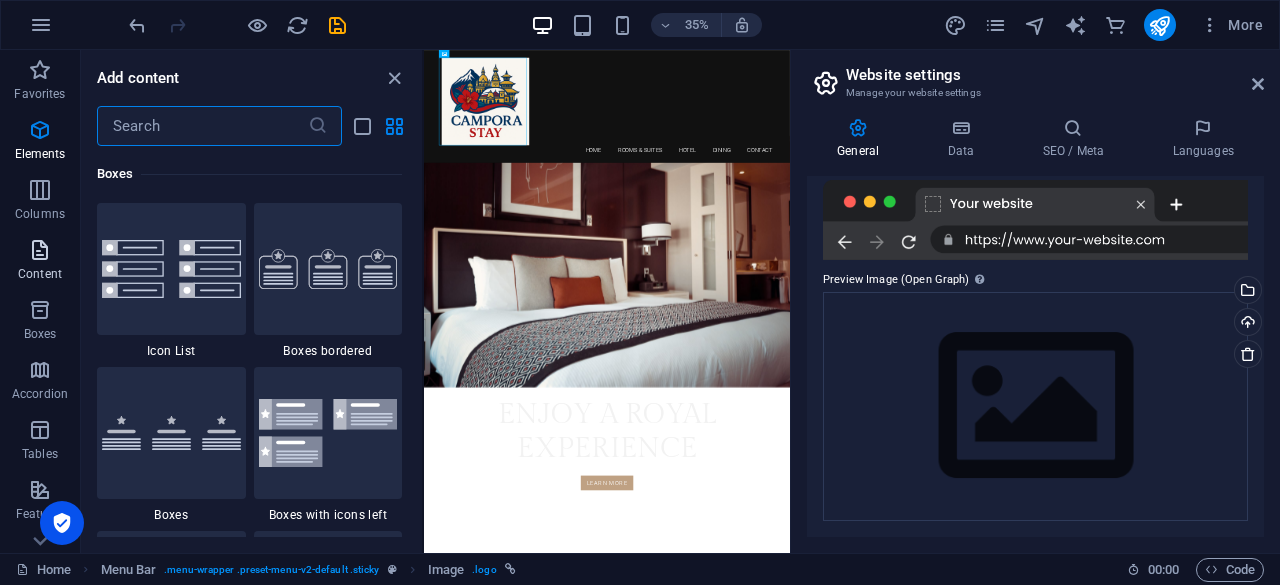 click at bounding box center [40, 250] 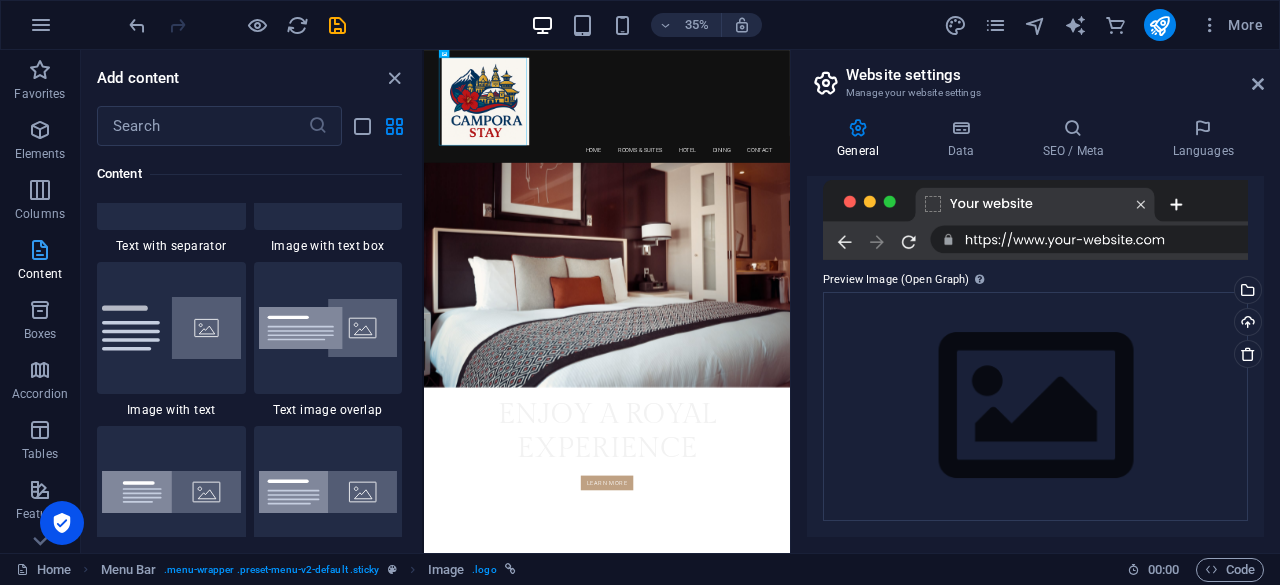 scroll, scrollTop: 3499, scrollLeft: 0, axis: vertical 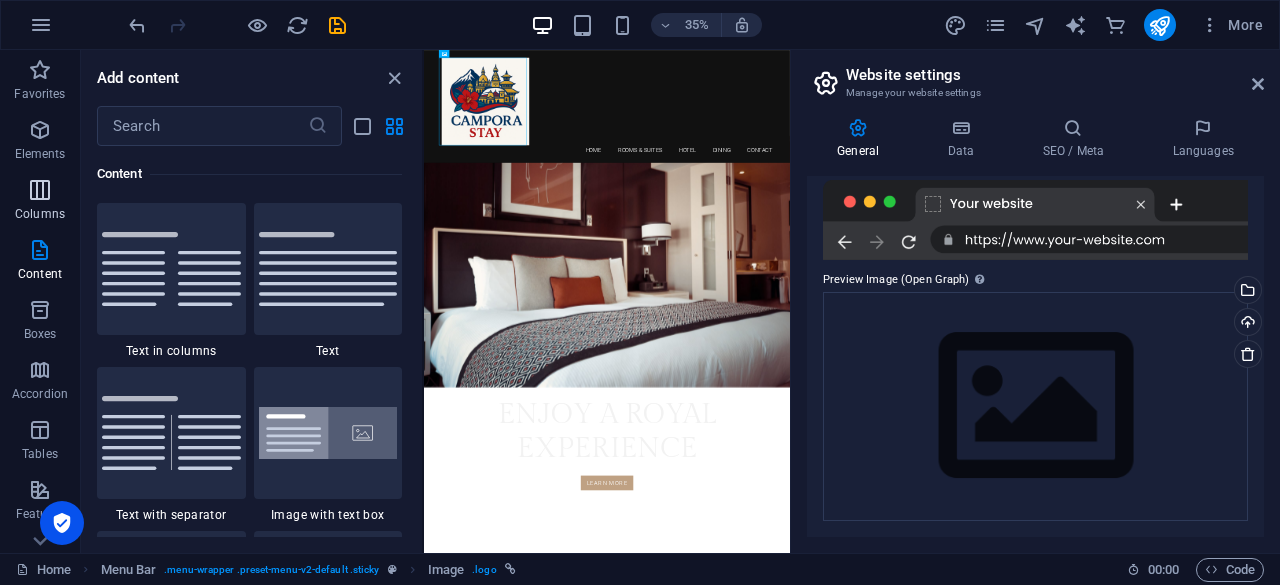 click at bounding box center (40, 190) 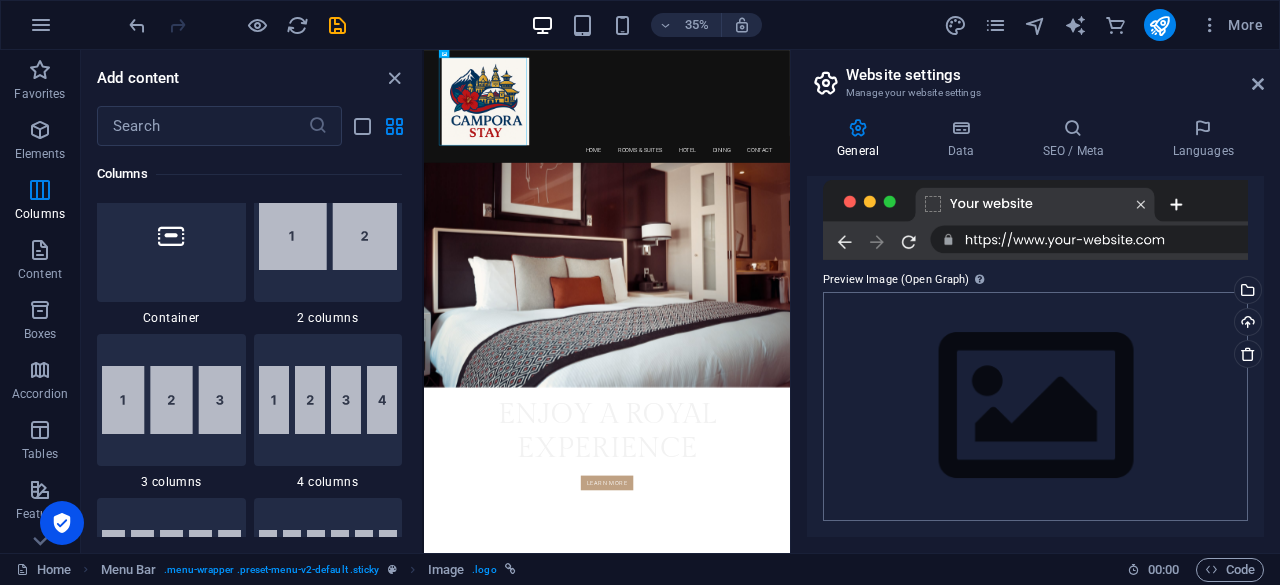 scroll, scrollTop: 990, scrollLeft: 0, axis: vertical 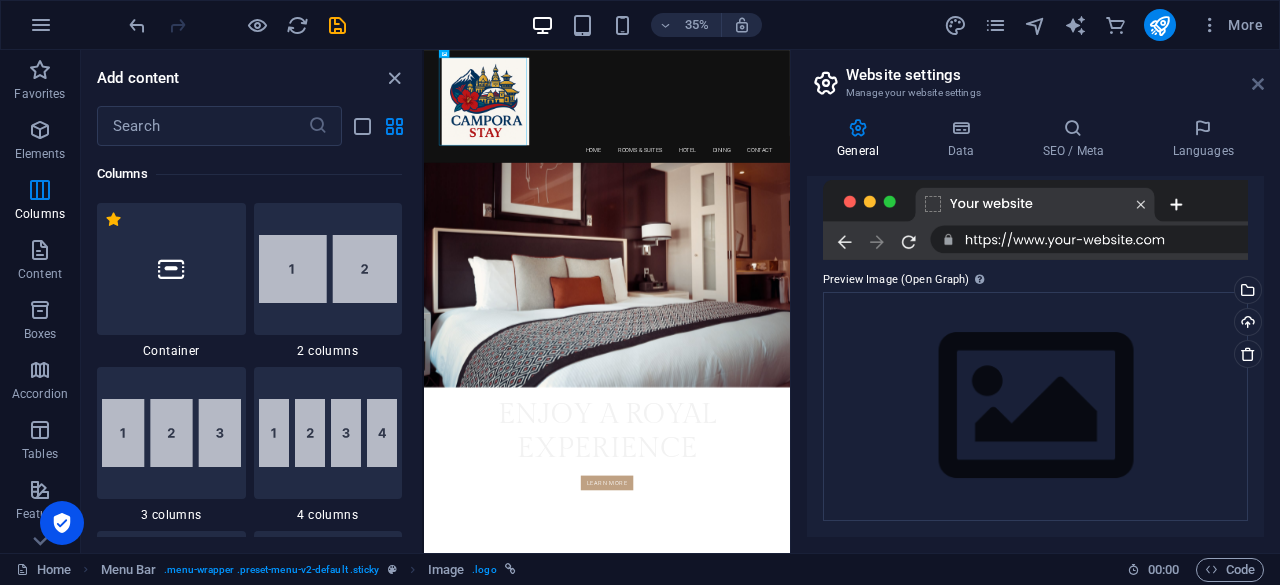 drag, startPoint x: 1260, startPoint y: 83, endPoint x: 984, endPoint y: 38, distance: 279.6444 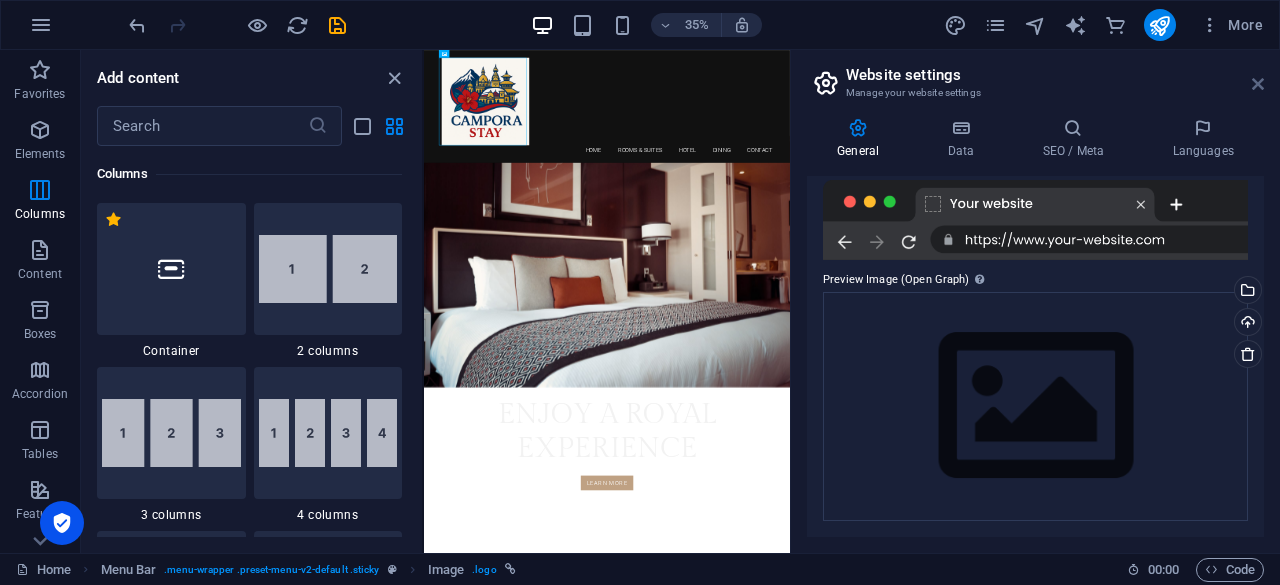 click at bounding box center (1258, 84) 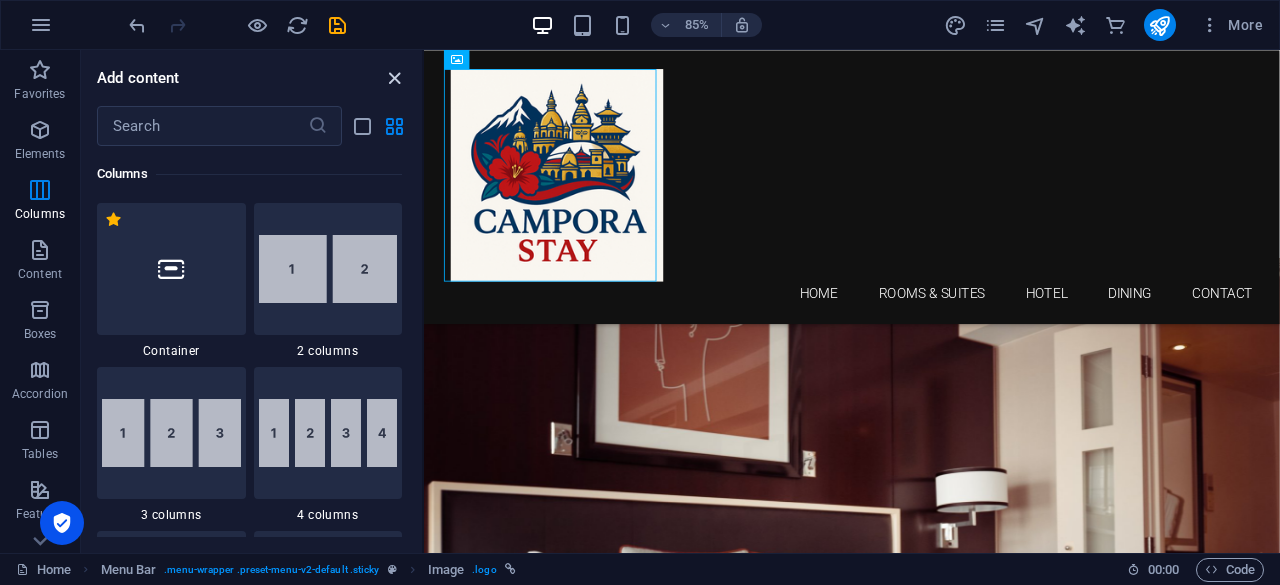 click at bounding box center [394, 78] 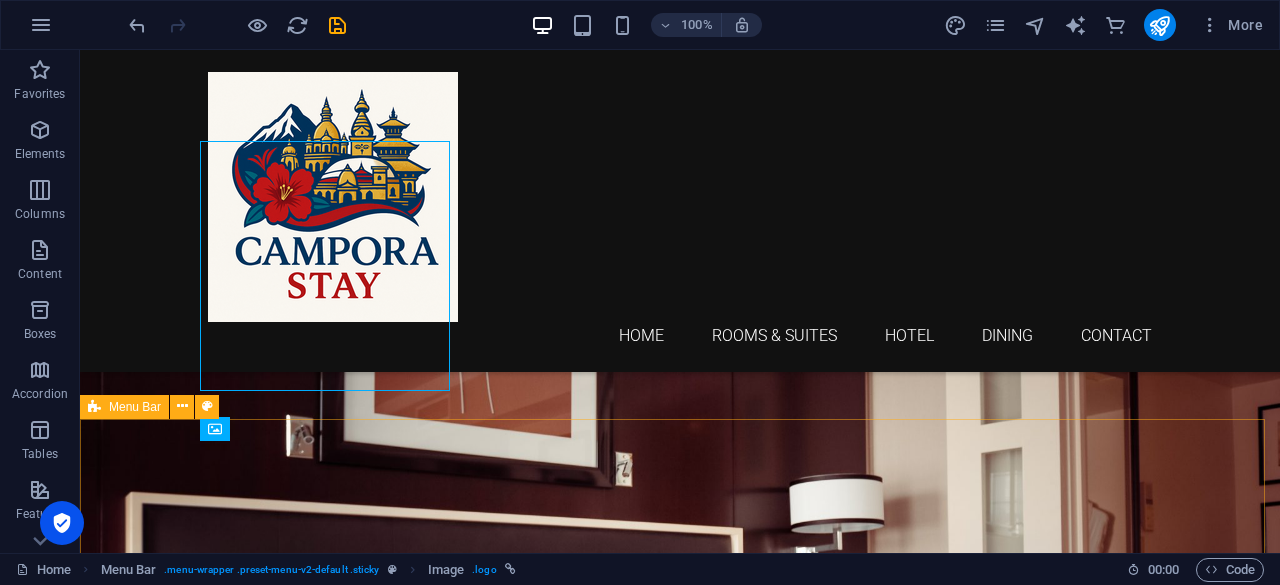 scroll, scrollTop: 0, scrollLeft: 0, axis: both 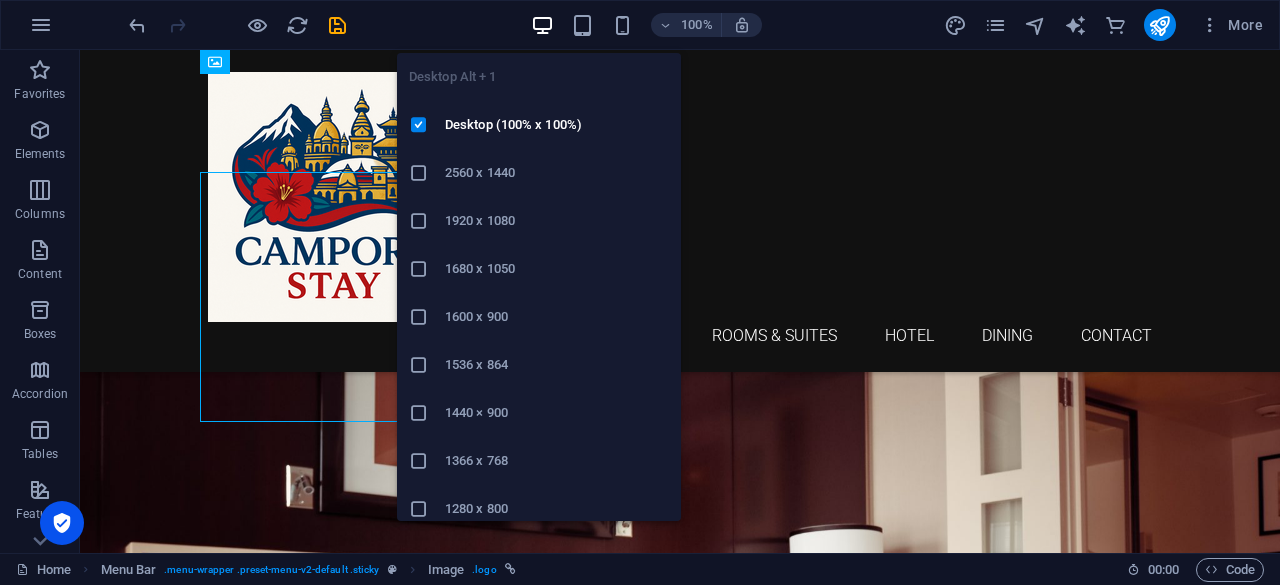click at bounding box center (542, 25) 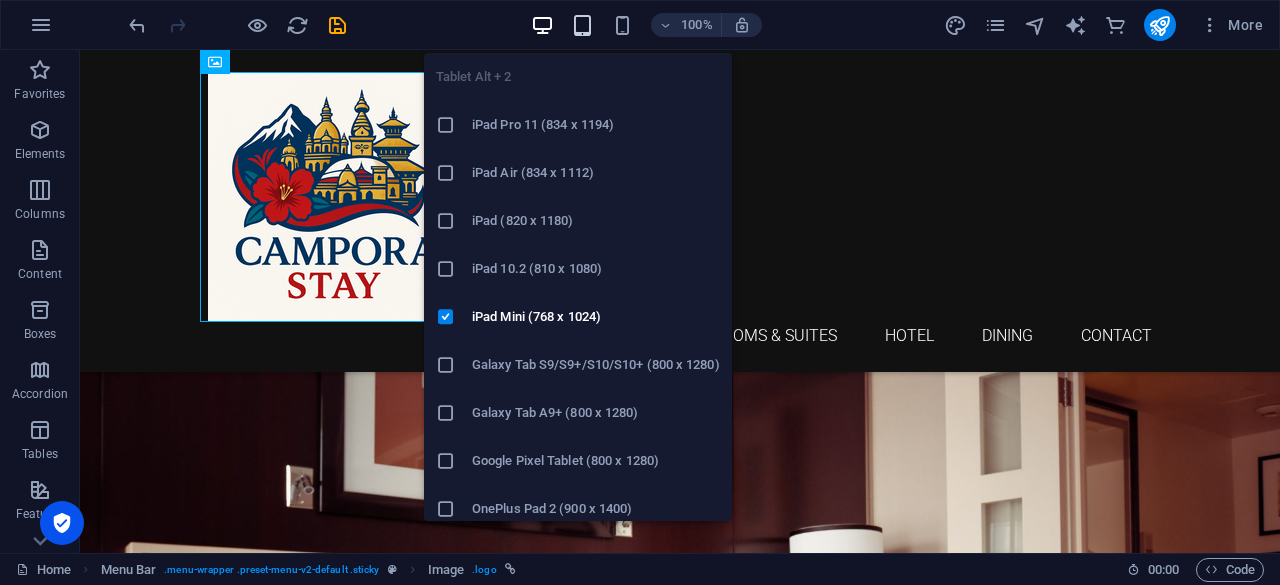 click at bounding box center [582, 25] 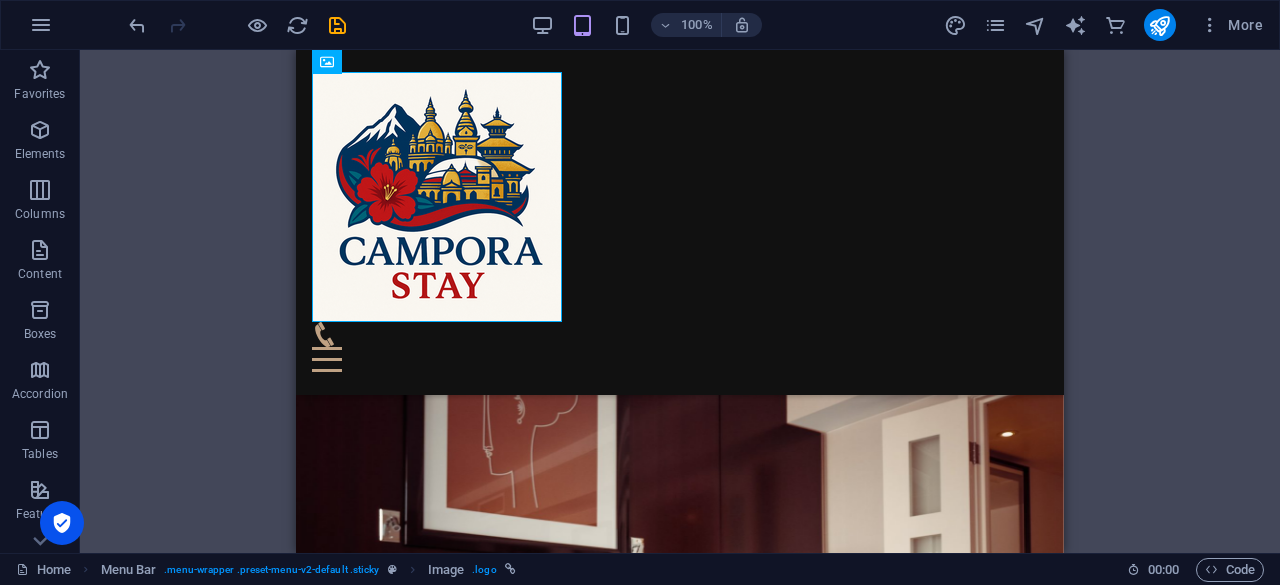 click on "H1   Banner   Container   Spacer   Button   Menu Bar   Menu   Image   Container   Preset   Container   H2   Preset   Preset   Container   Spacer   Text   Spacer   Placeholder   Preset   Preset   Container   Container   H2   Spacer   Container   Preset   Container   H3   Container   Text   Container   Text   Container   Preset   Container   Preset   H2   Spacer   Text   Spacer   Button   Container   Text   Container   Container   H3   Preset   Container   Text   Container   Image   Spacer" at bounding box center [680, 301] 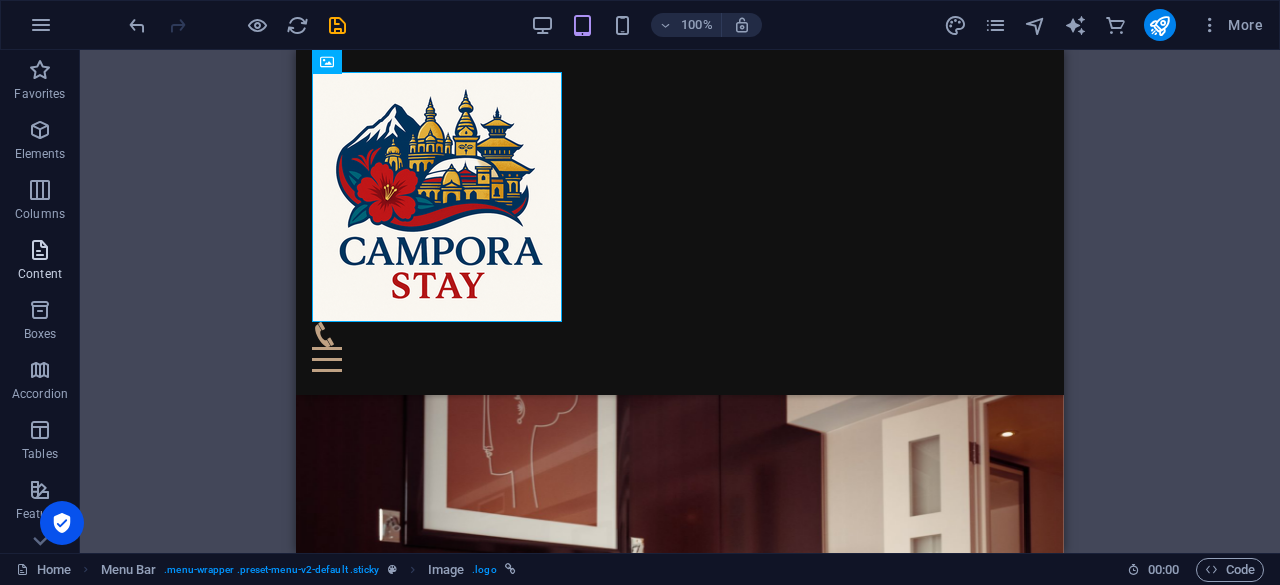 click at bounding box center (40, 250) 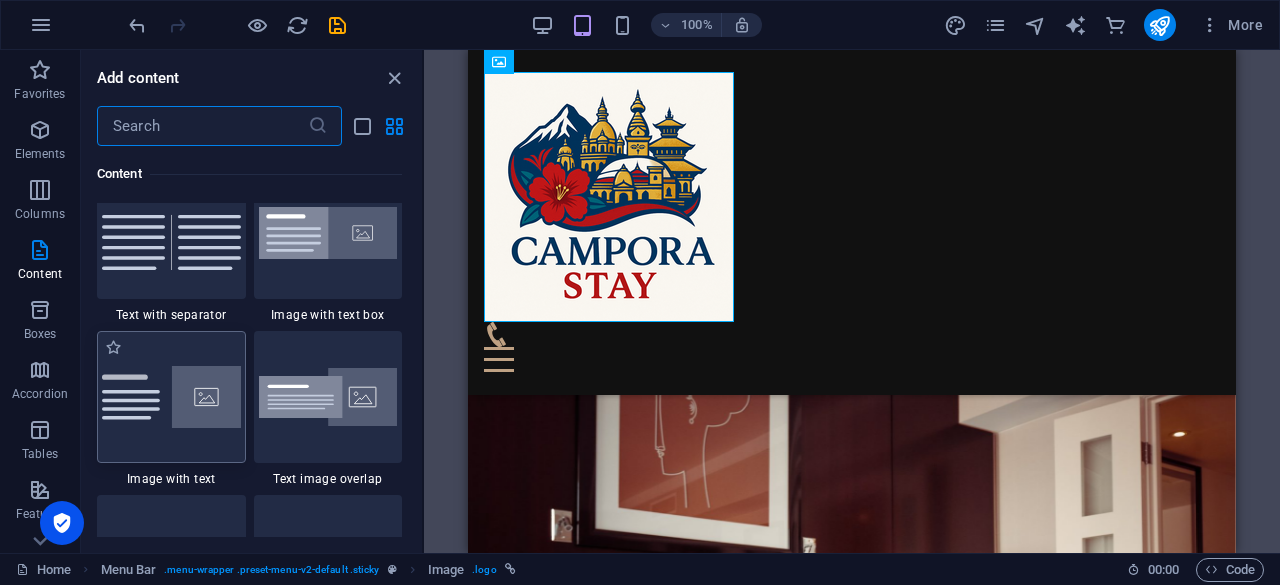 scroll, scrollTop: 3899, scrollLeft: 0, axis: vertical 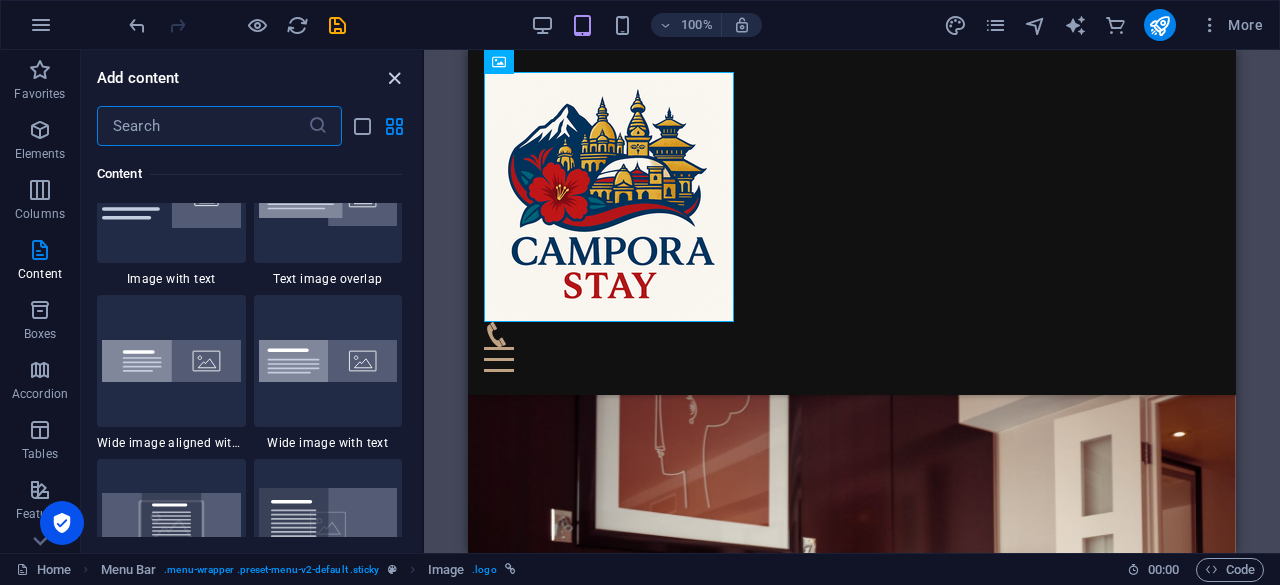 click at bounding box center (394, 78) 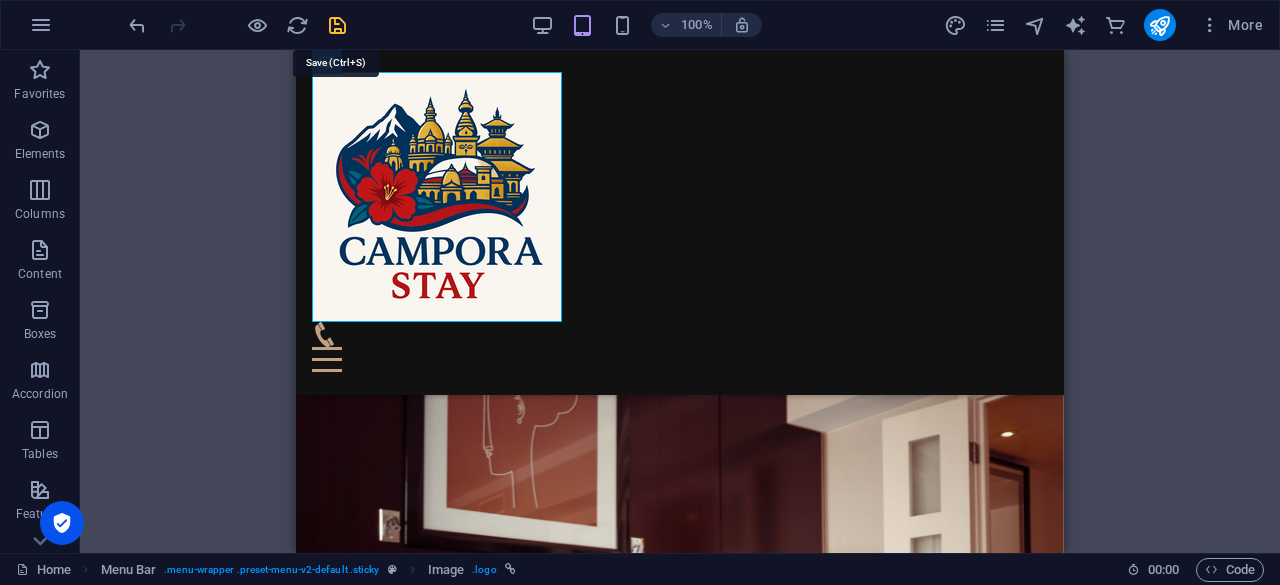 click at bounding box center (337, 25) 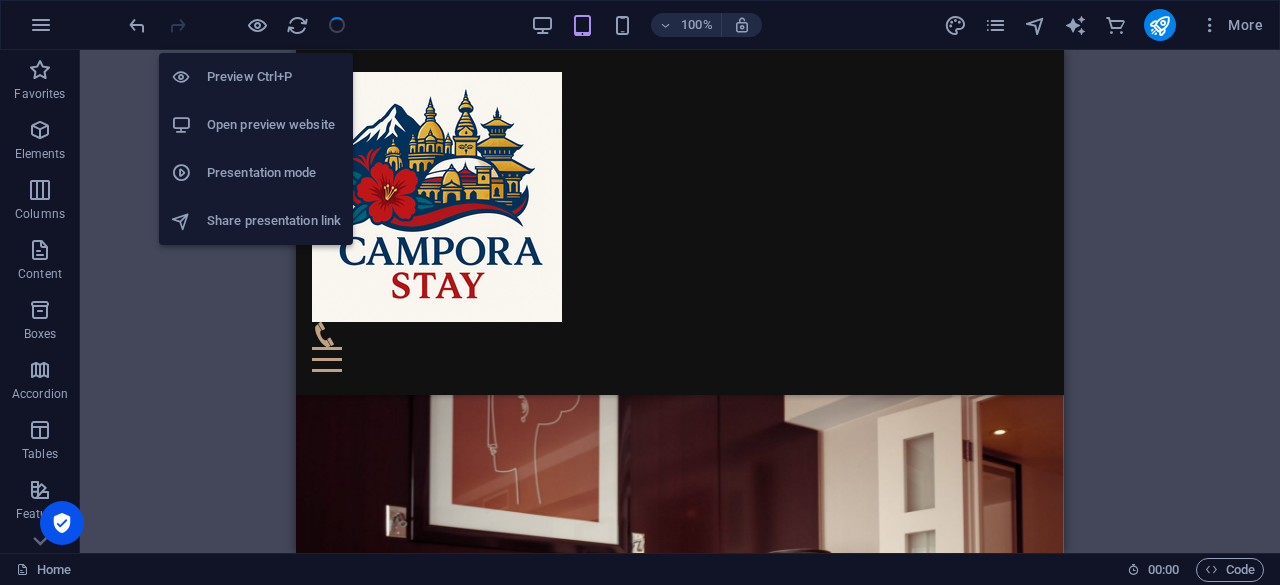 click on "Preview Ctrl+P" at bounding box center [274, 77] 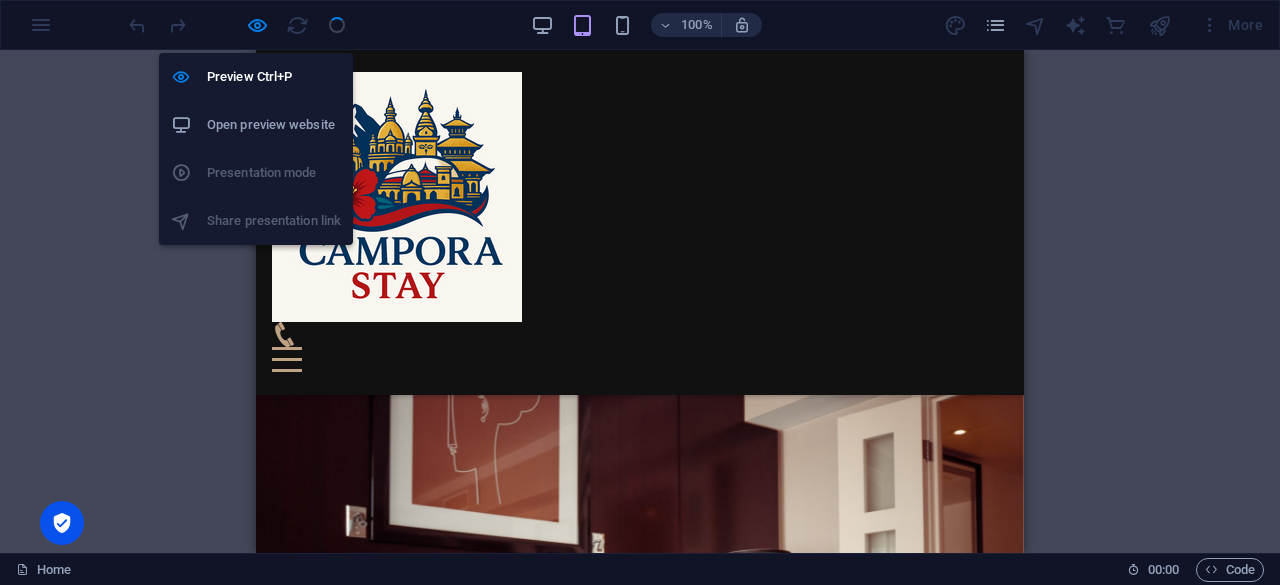 click on "Open preview website" at bounding box center [274, 125] 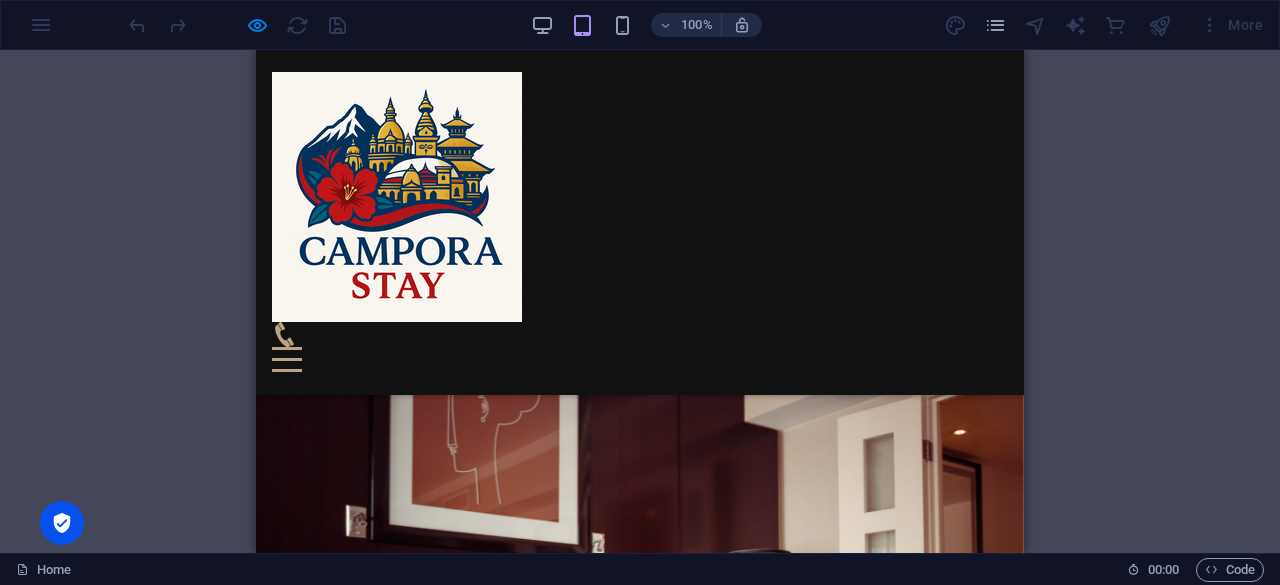 click at bounding box center [397, 197] 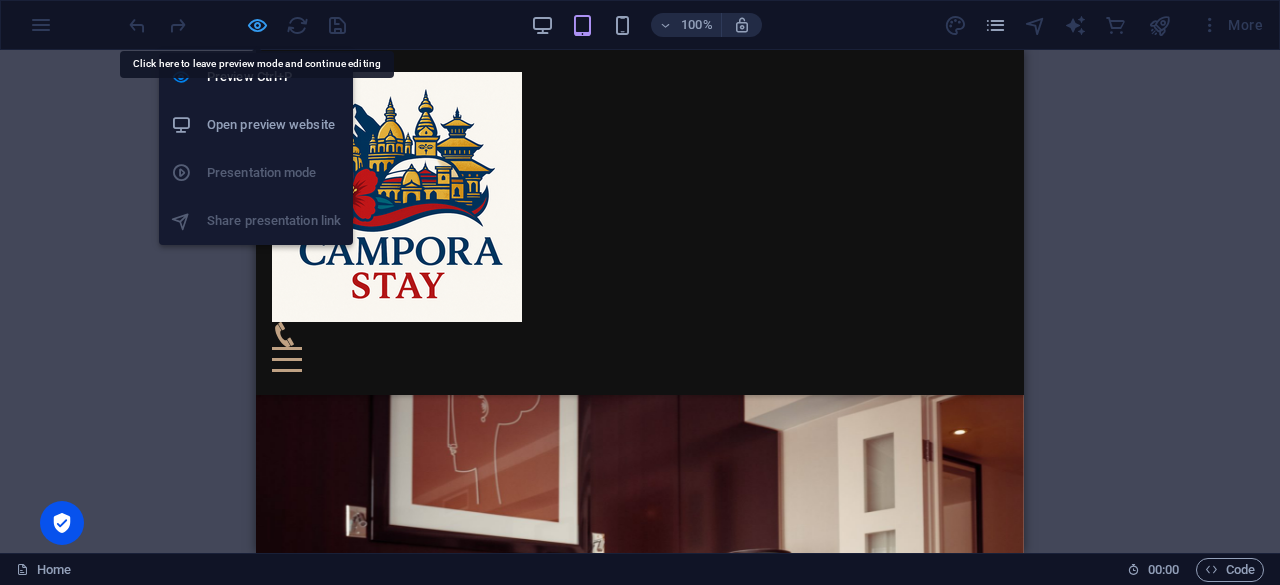 click at bounding box center [257, 25] 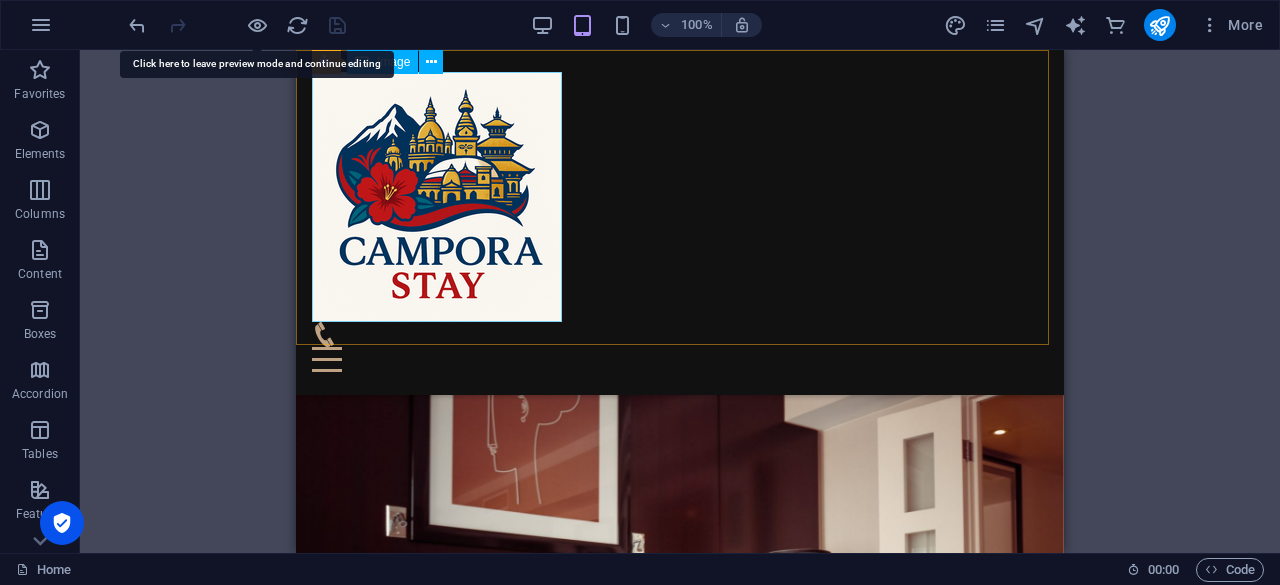 click at bounding box center [680, 197] 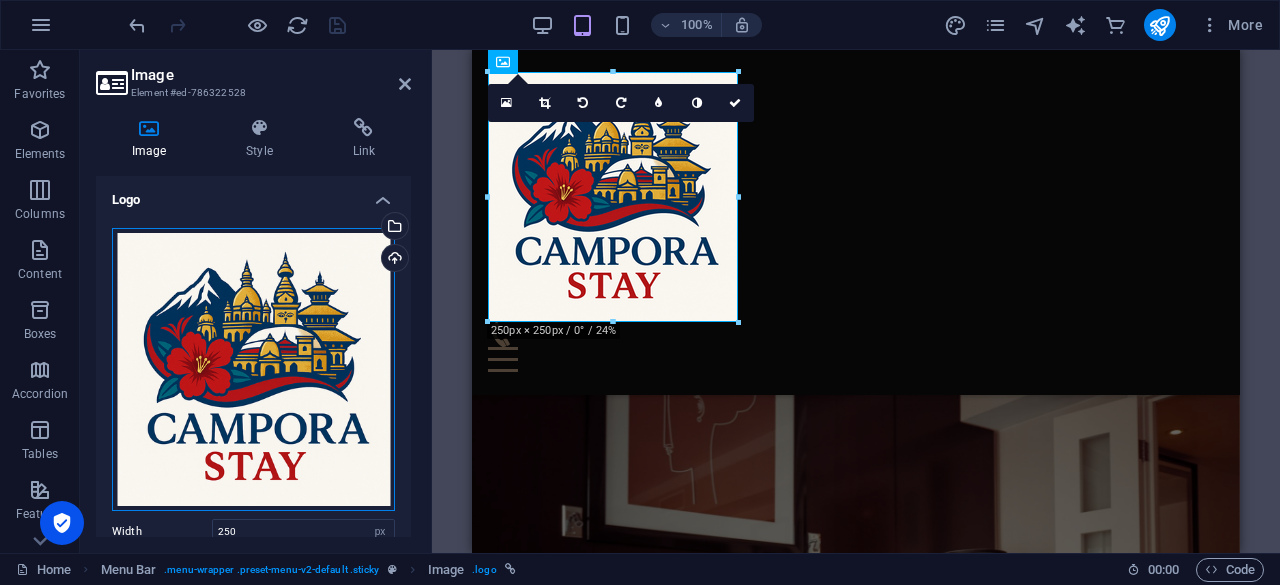click on "Drag files here, click to choose files or select files from Files or our free stock photos & videos" at bounding box center [253, 369] 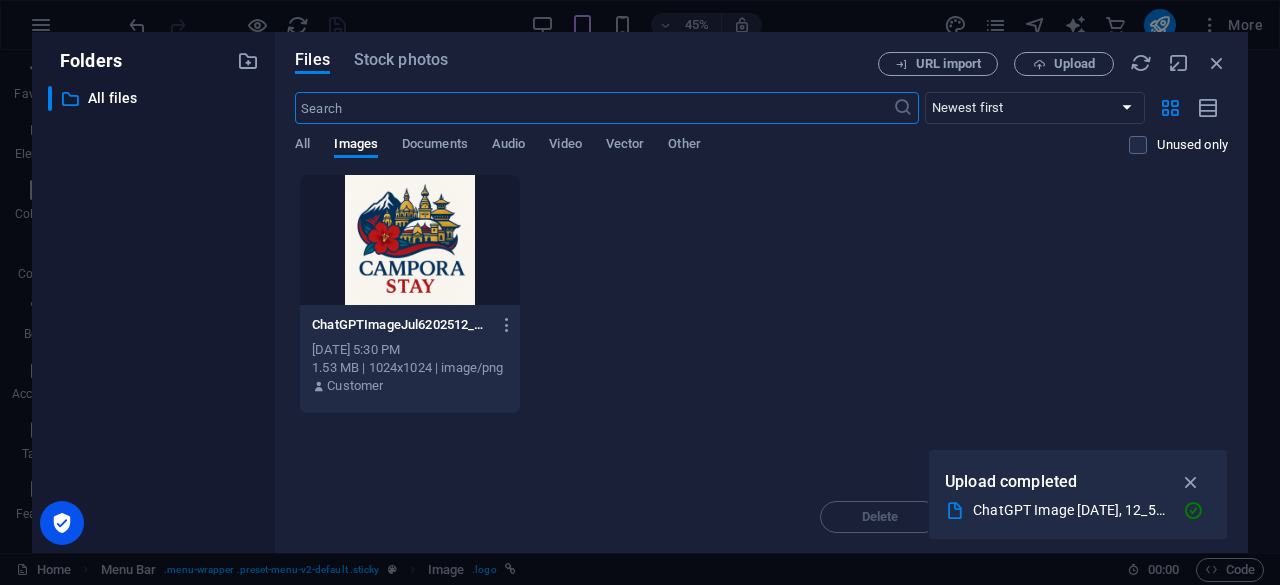 click at bounding box center (410, 240) 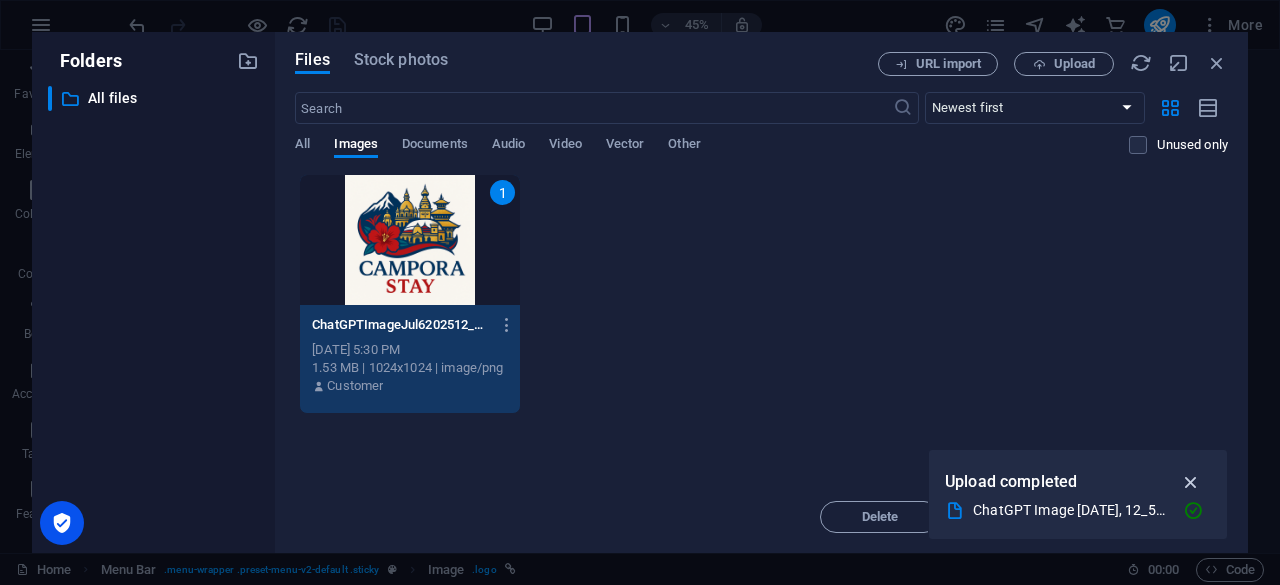 click at bounding box center (1191, 482) 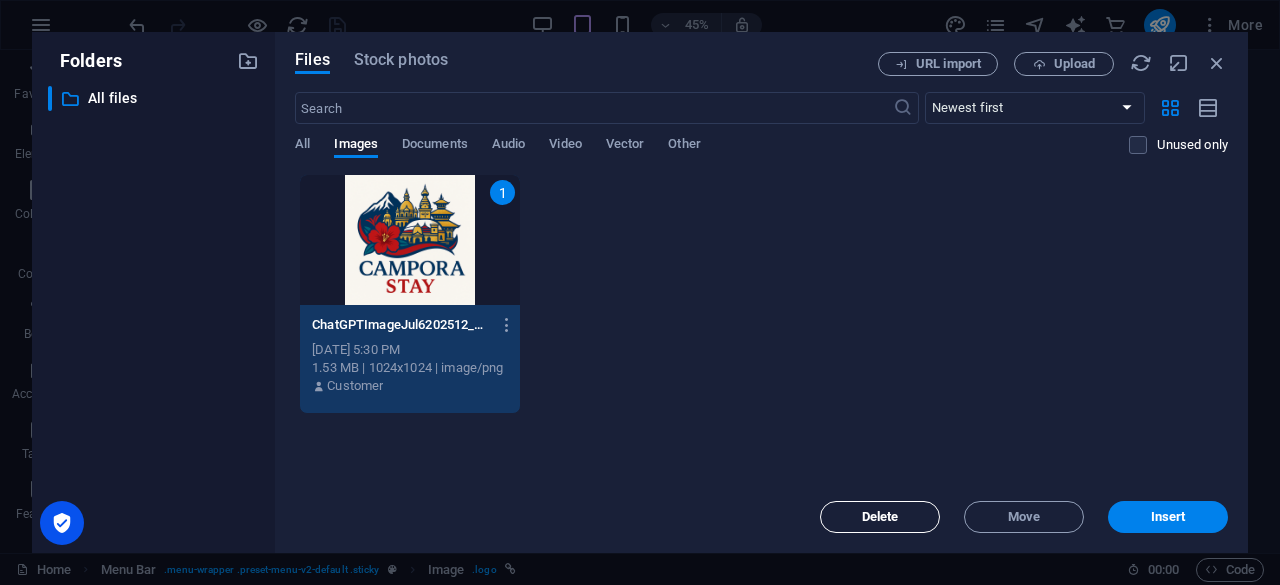 click on "Delete" at bounding box center (880, 517) 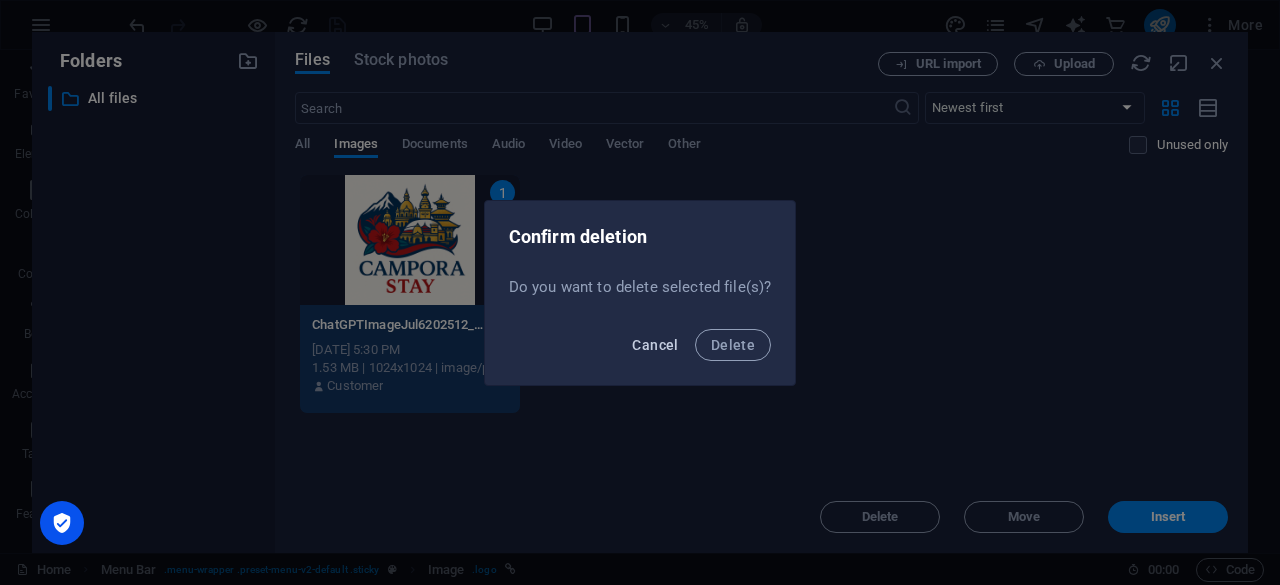 click on "Cancel" at bounding box center [655, 345] 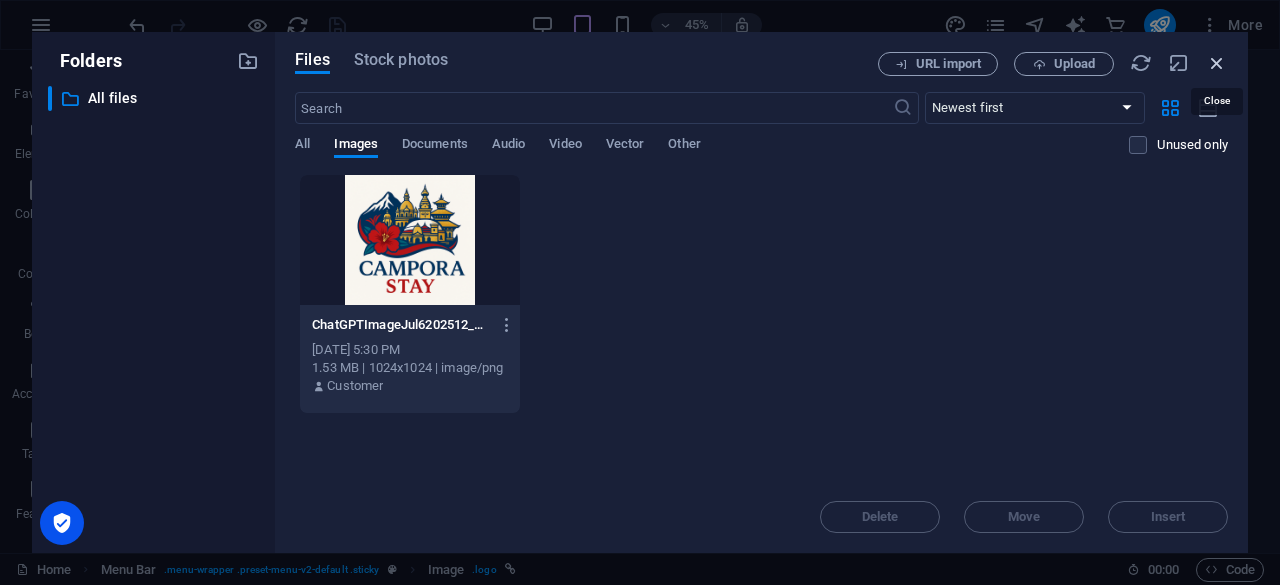 click at bounding box center [1217, 63] 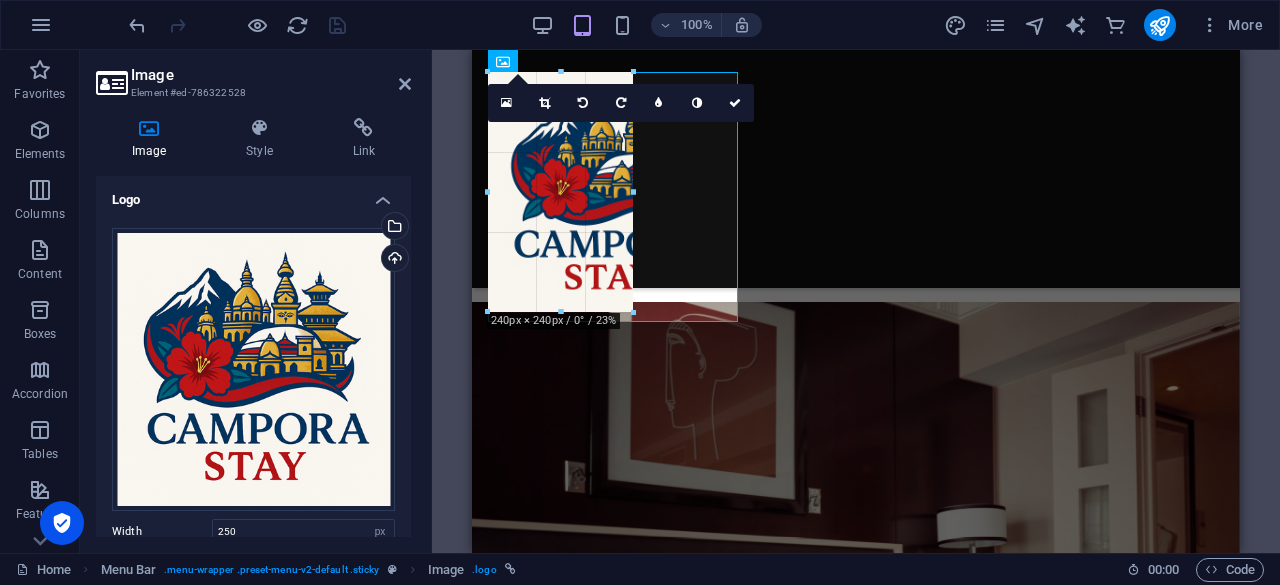 drag, startPoint x: 738, startPoint y: 325, endPoint x: 600, endPoint y: 218, distance: 174.62245 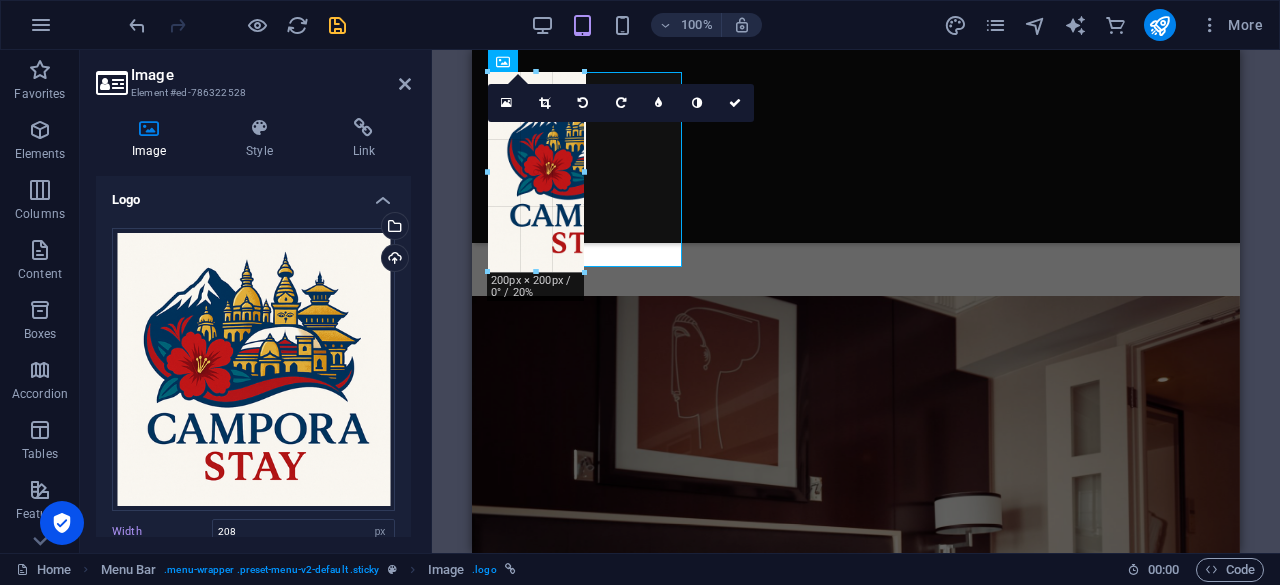 drag, startPoint x: 594, startPoint y: 273, endPoint x: 94, endPoint y: 151, distance: 514.6688 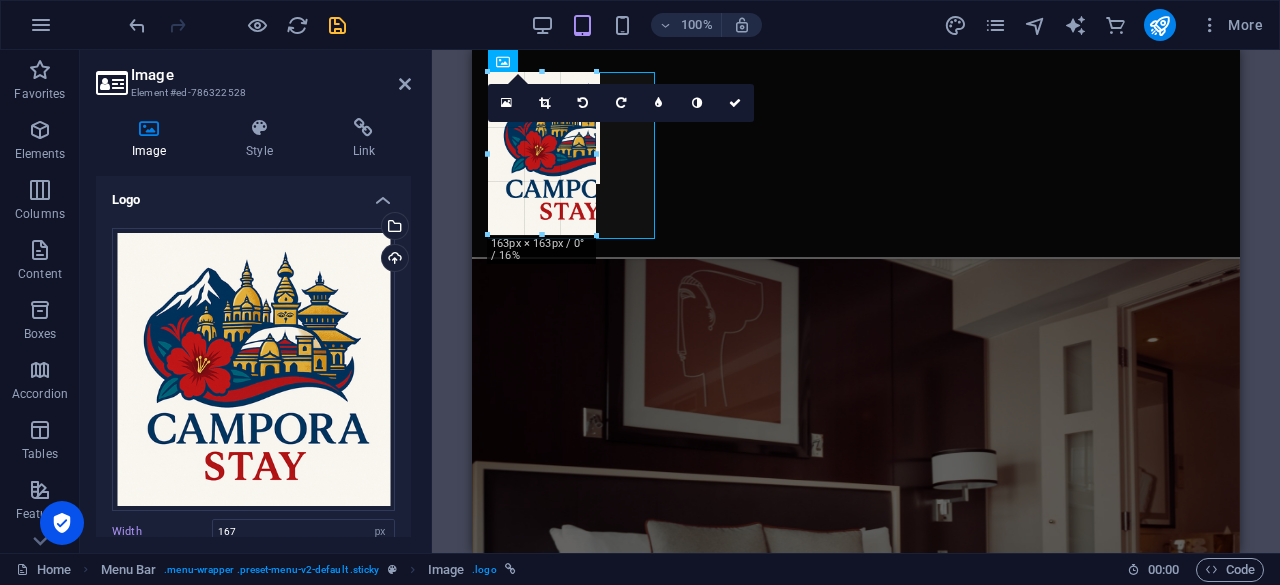 drag, startPoint x: 492, startPoint y: 239, endPoint x: 547, endPoint y: 180, distance: 80.65978 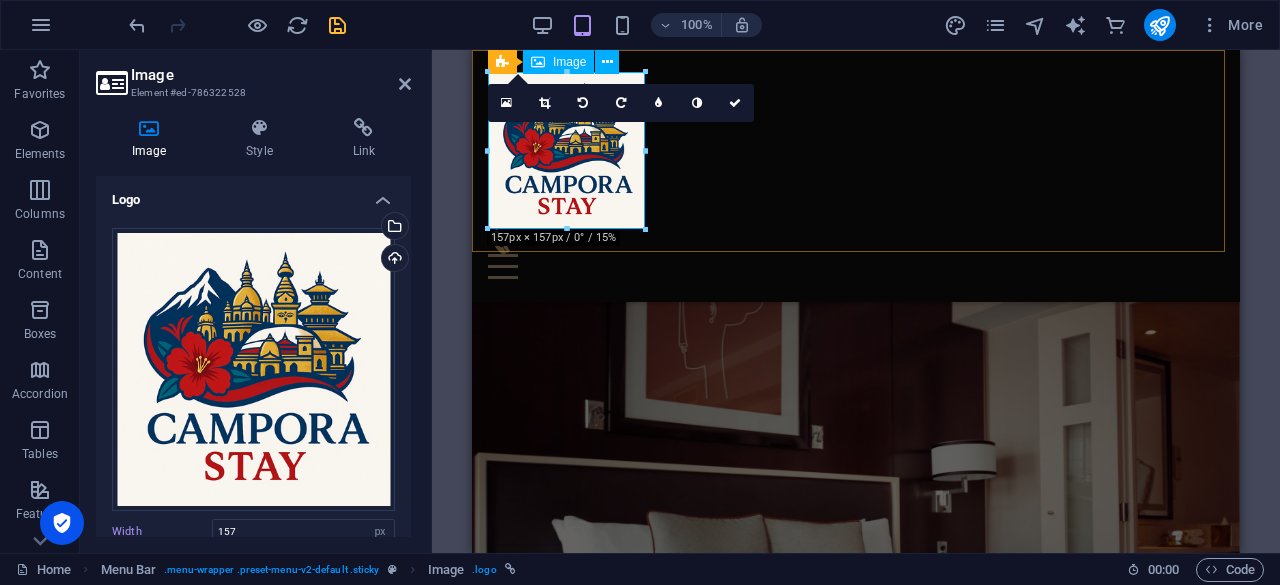 click at bounding box center [856, 150] 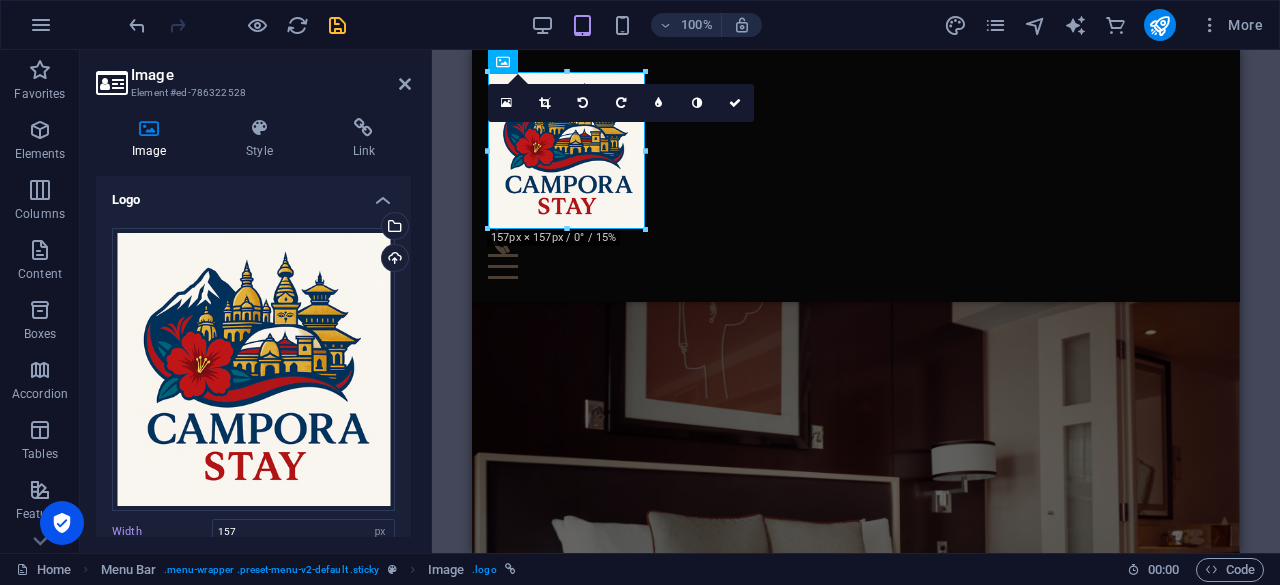 drag, startPoint x: 1038, startPoint y: 277, endPoint x: 568, endPoint y: 140, distance: 489.56 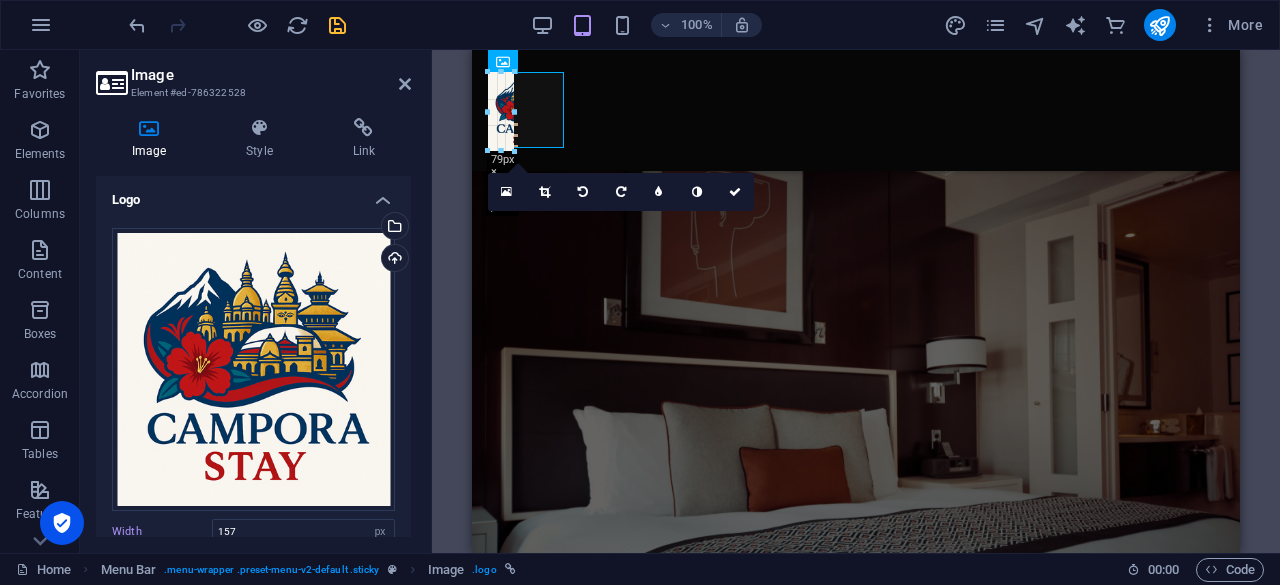 drag, startPoint x: 568, startPoint y: 225, endPoint x: 448, endPoint y: 98, distance: 174.7255 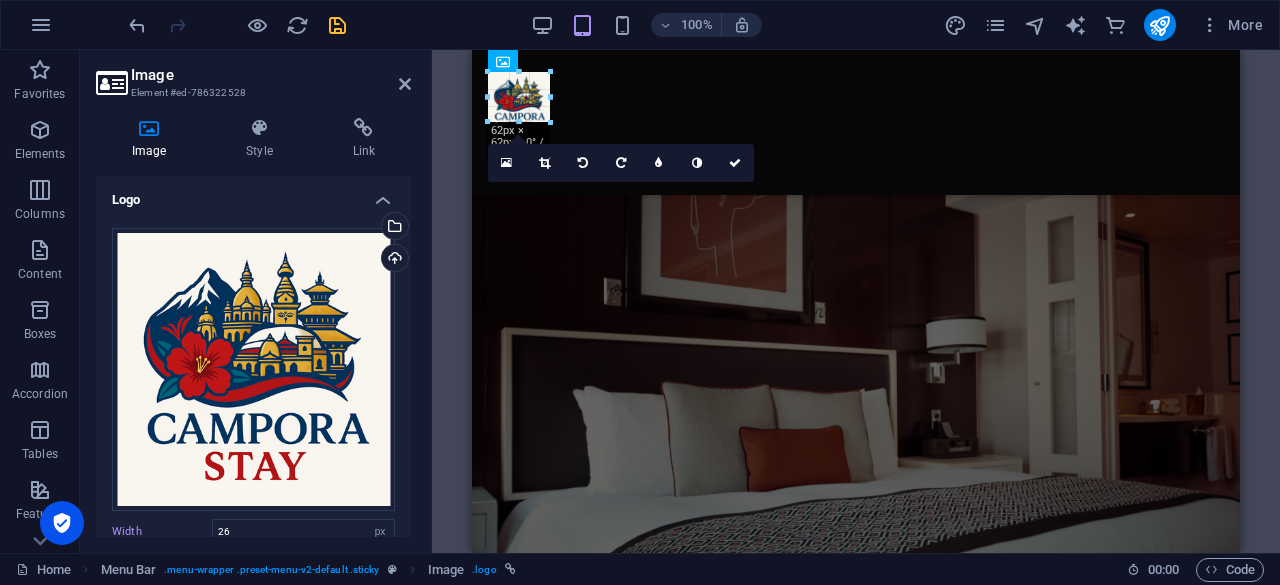 drag, startPoint x: 523, startPoint y: 102, endPoint x: 70, endPoint y: 62, distance: 454.76257 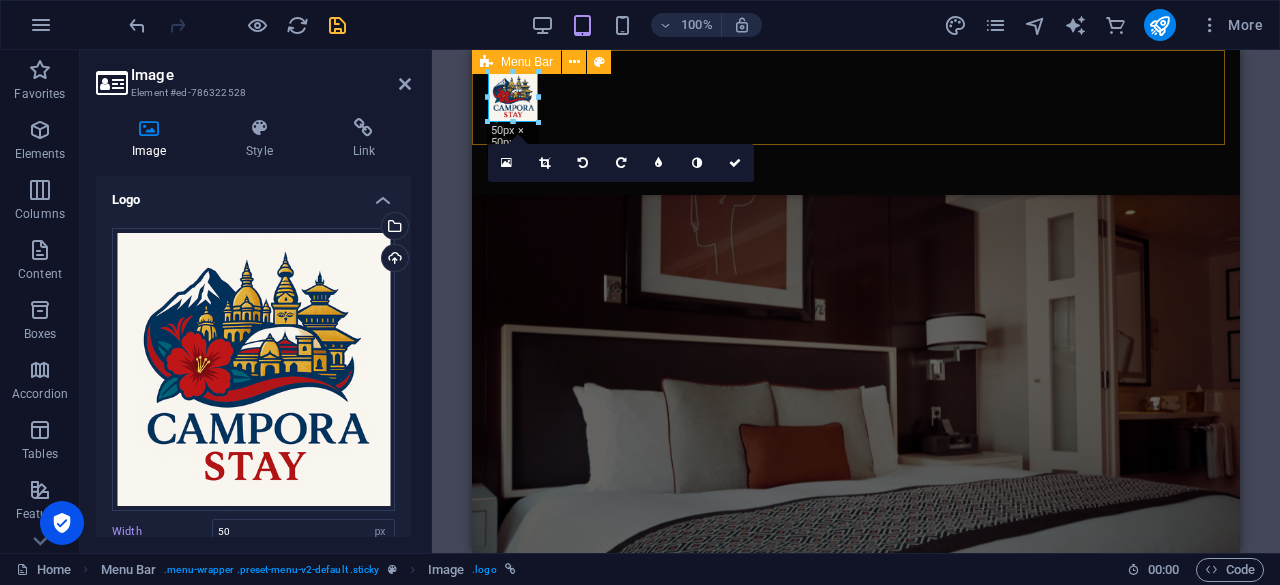 click at bounding box center (856, 147) 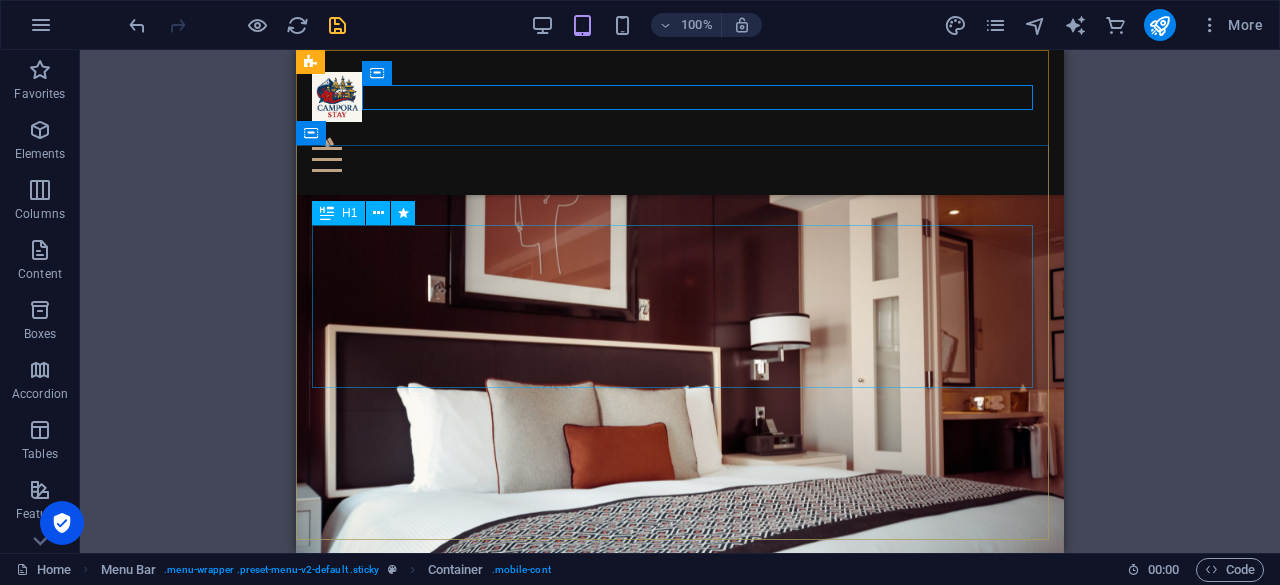 click on "Enjoy a royal experience" at bounding box center (680, 803) 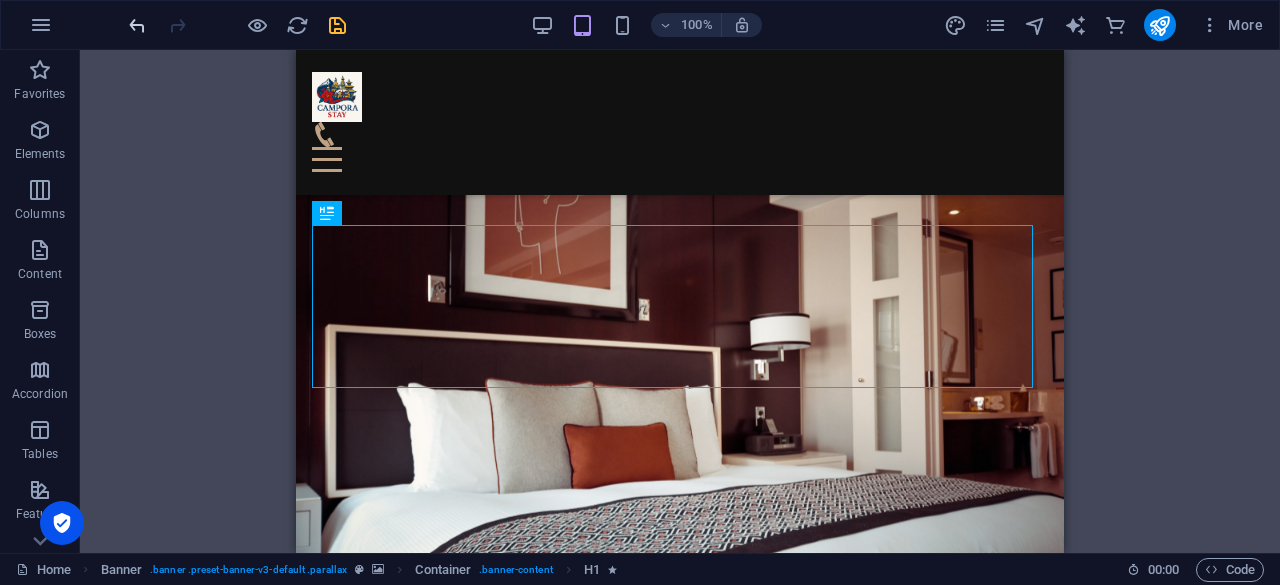 click at bounding box center (137, 25) 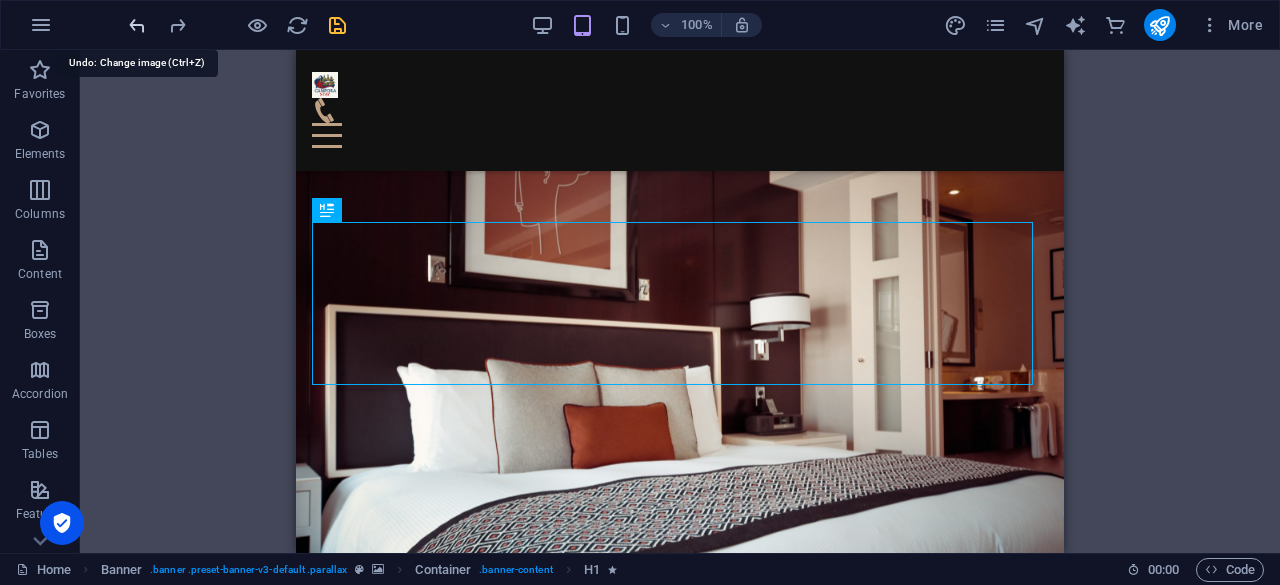 click at bounding box center (137, 25) 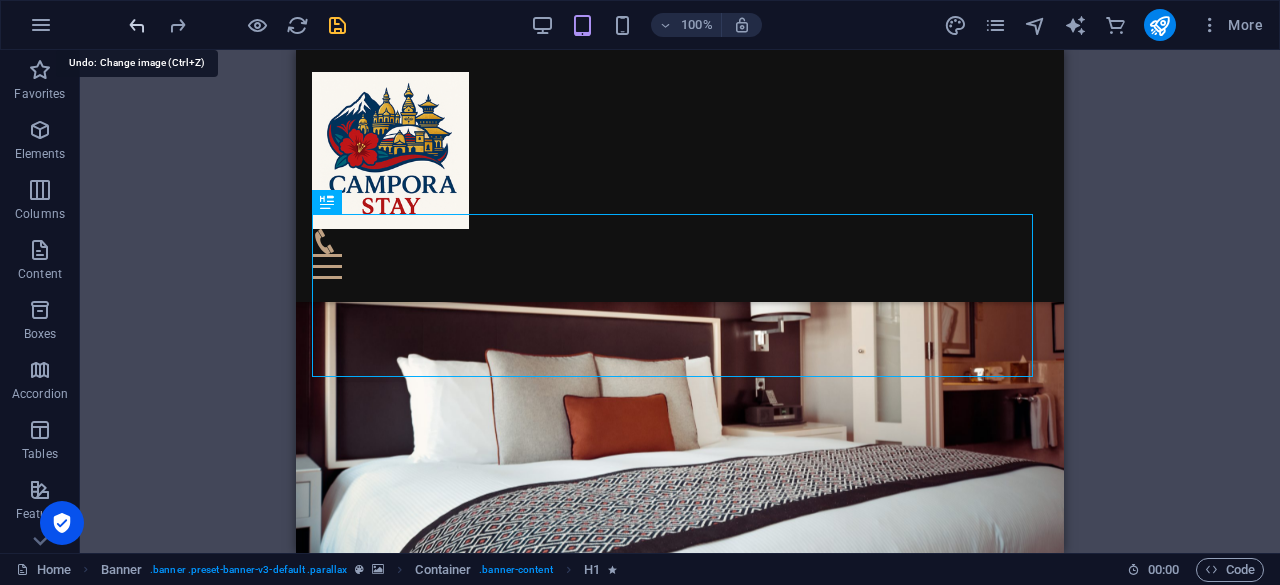 click at bounding box center (137, 25) 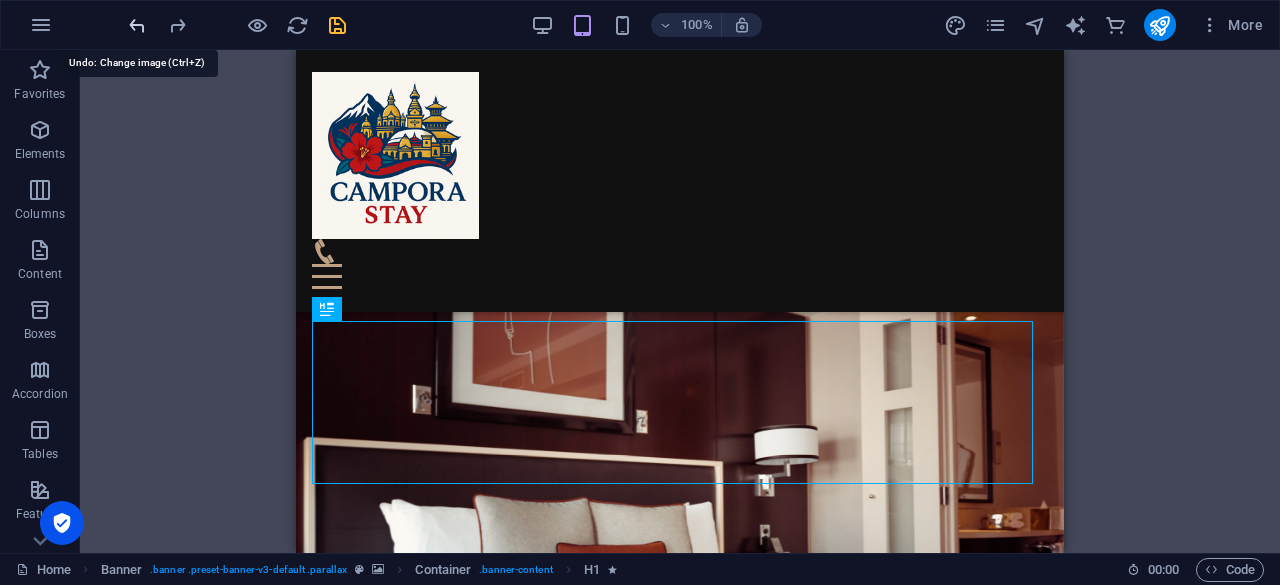 click at bounding box center (137, 25) 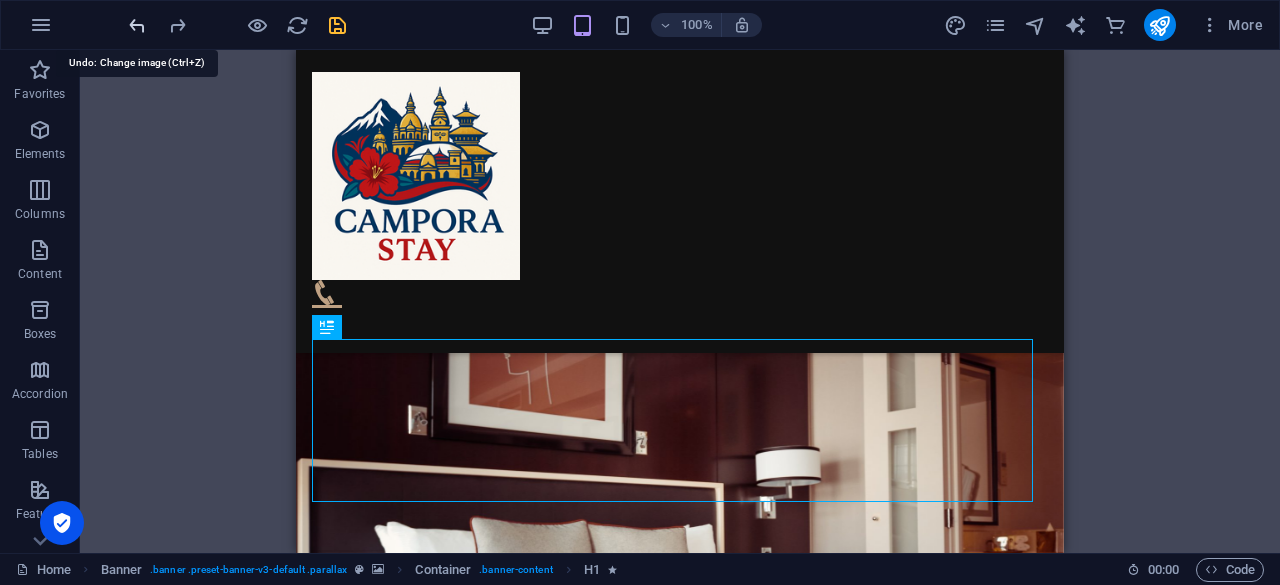 click at bounding box center [137, 25] 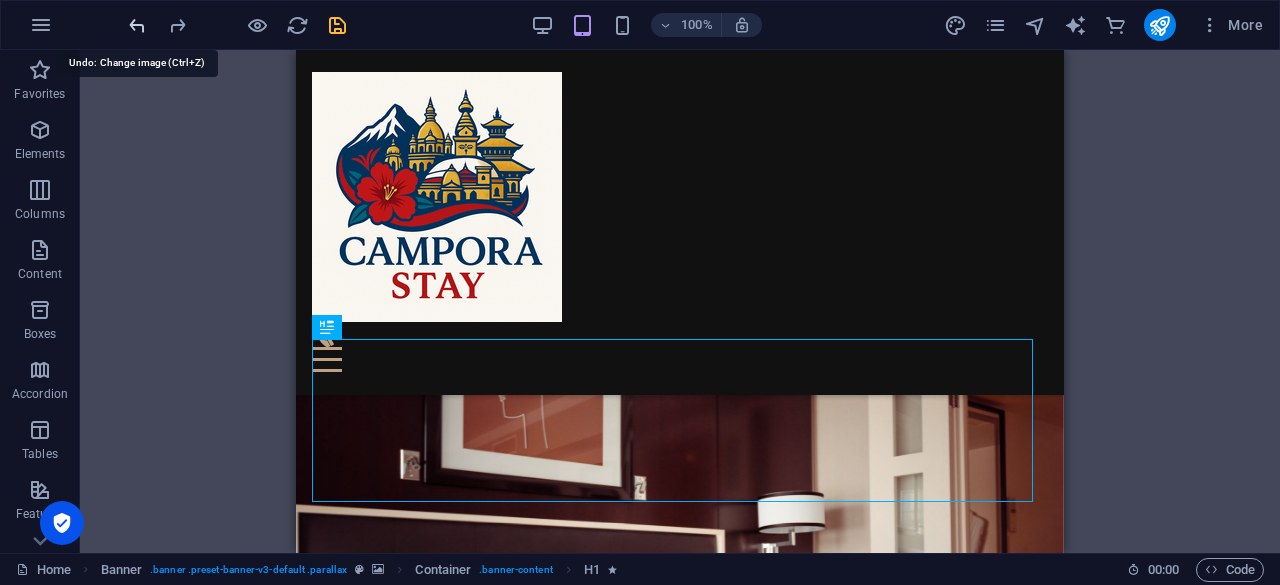 click at bounding box center (137, 25) 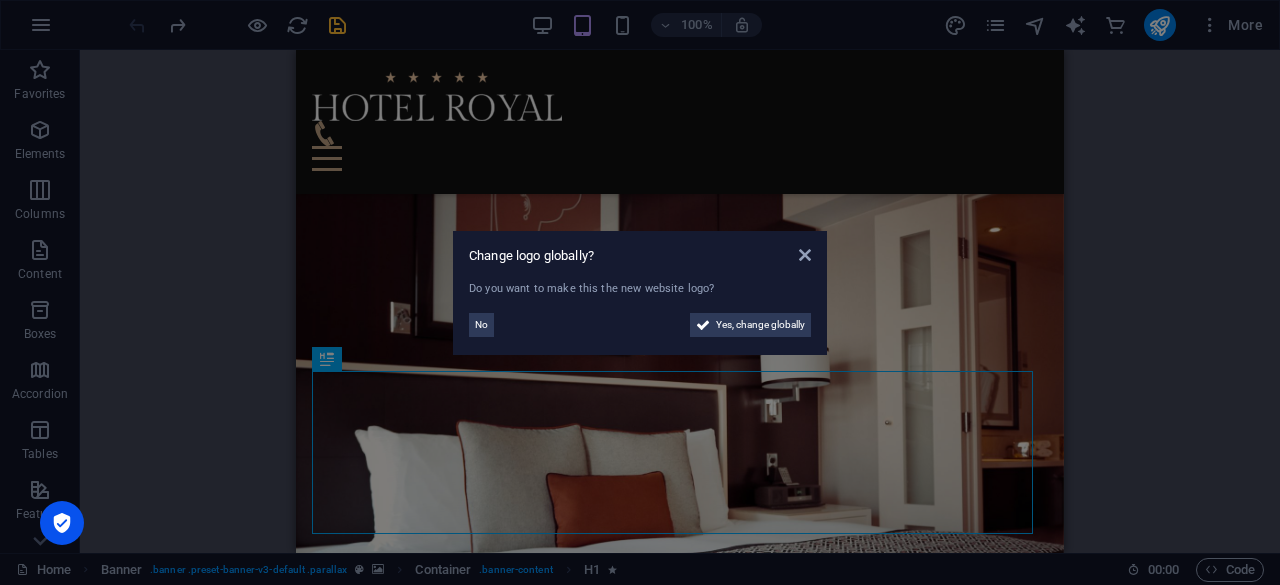 click on "Change logo globally? Do you want to make this the new website logo? No Yes, change globally" at bounding box center [640, 292] 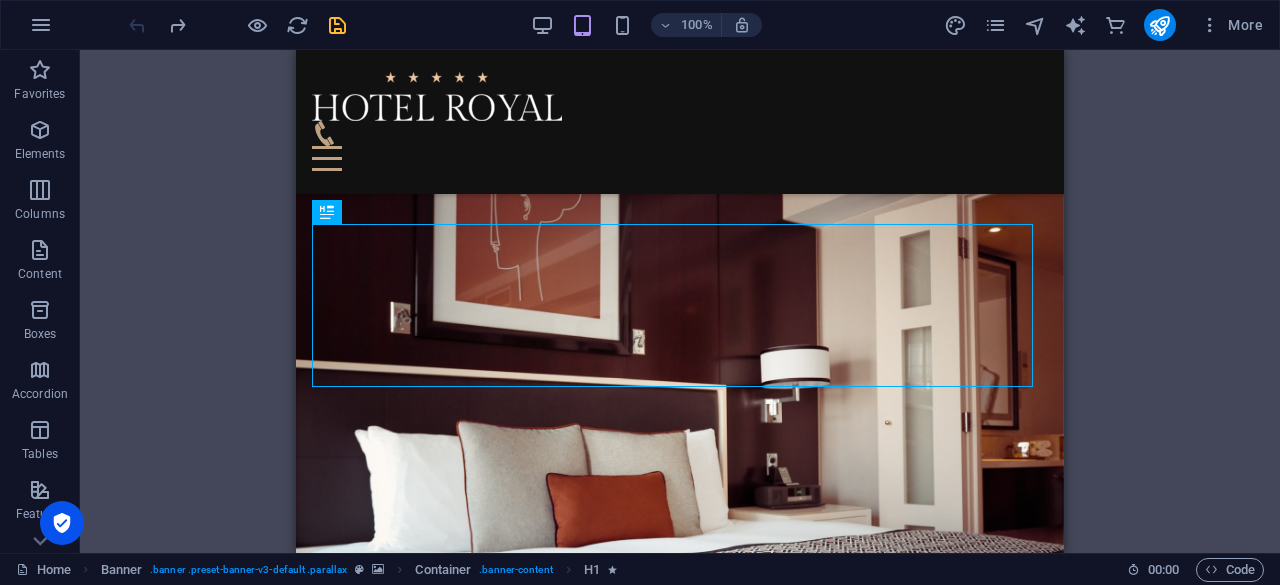click at bounding box center [237, 25] 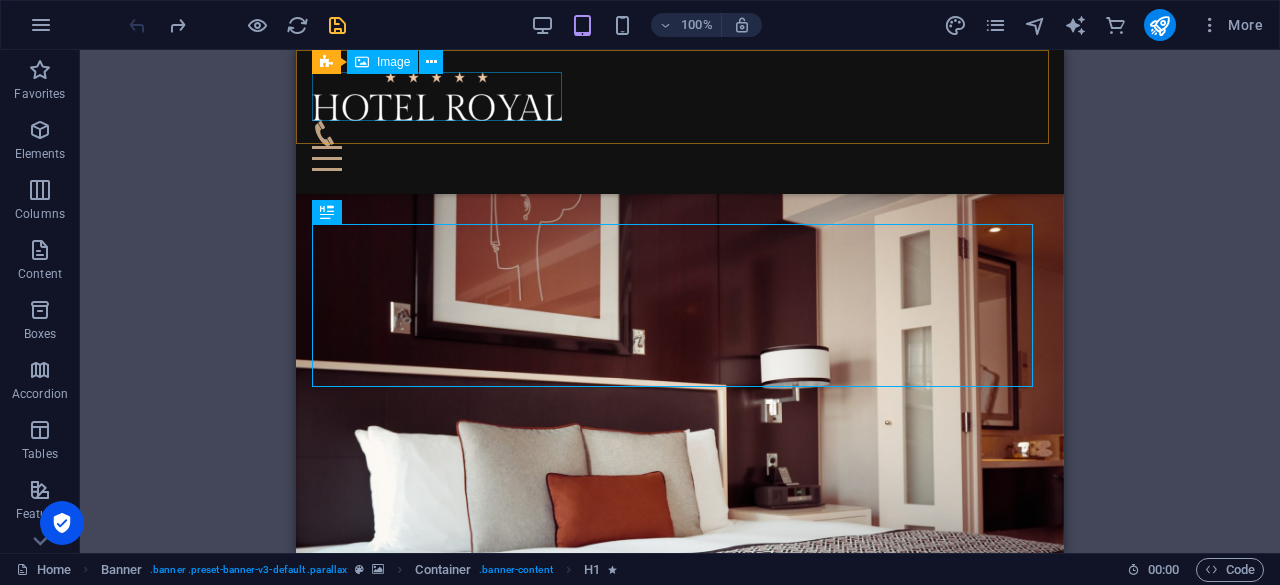 click at bounding box center (680, 96) 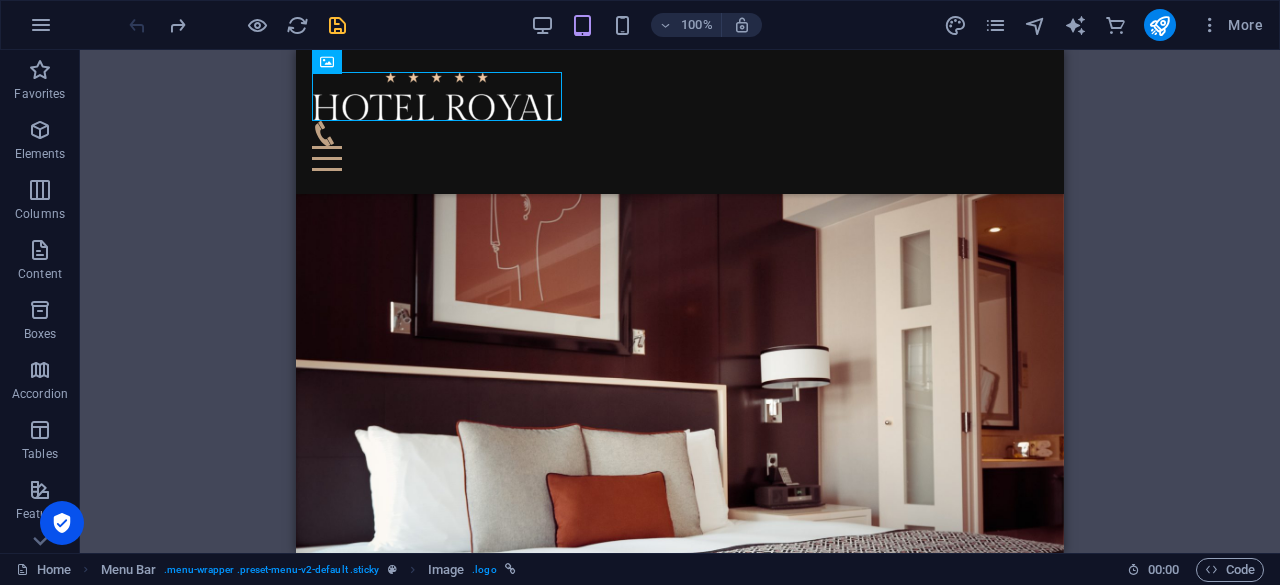 drag, startPoint x: 1170, startPoint y: 319, endPoint x: 1190, endPoint y: 209, distance: 111.8034 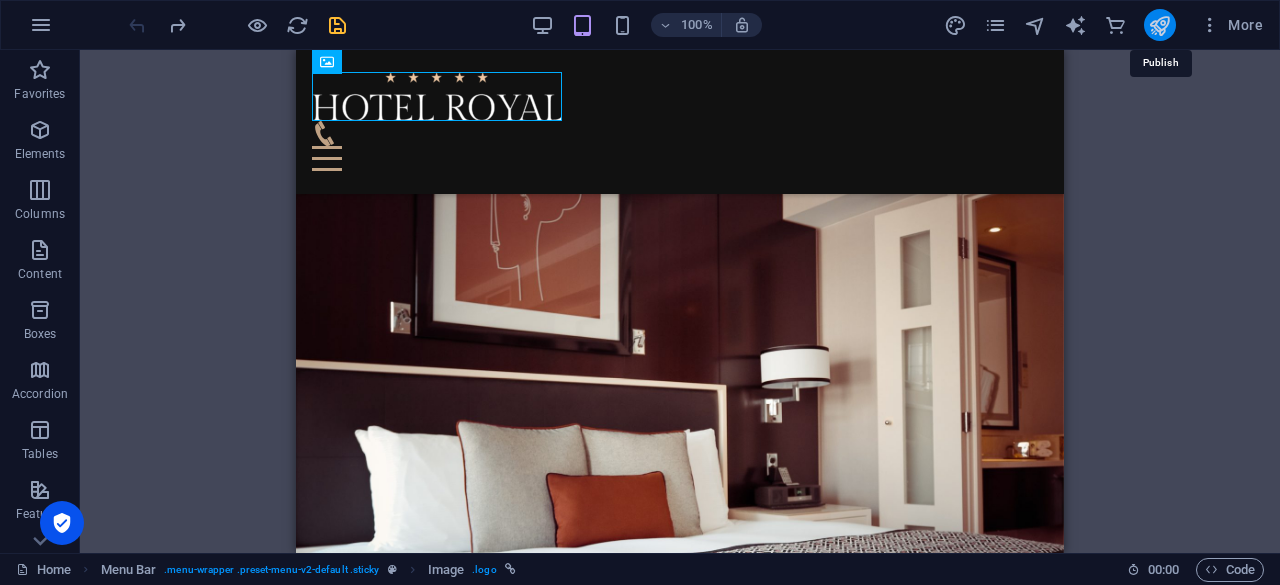 click at bounding box center [1159, 25] 